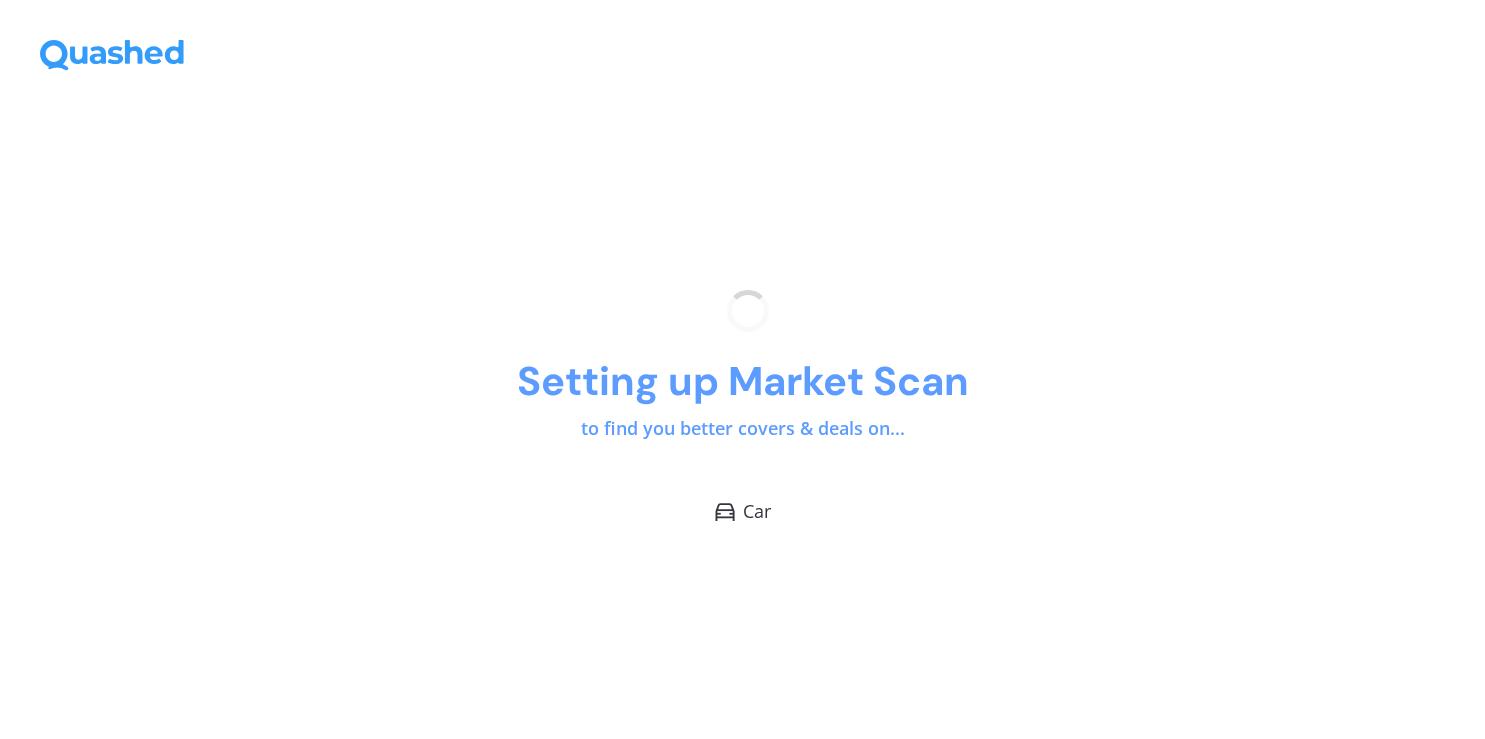 scroll, scrollTop: 0, scrollLeft: 0, axis: both 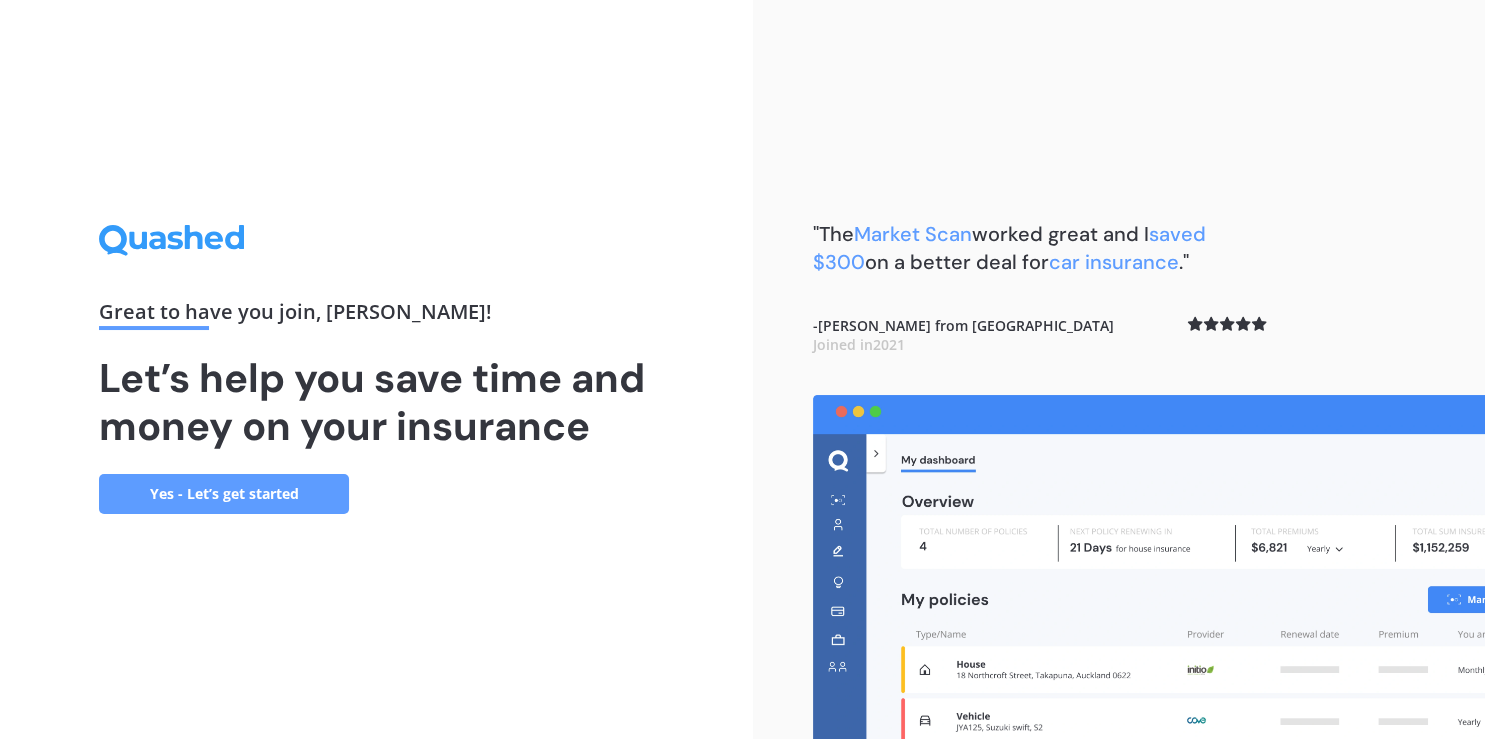 click on "Yes - Let’s get started" at bounding box center (224, 494) 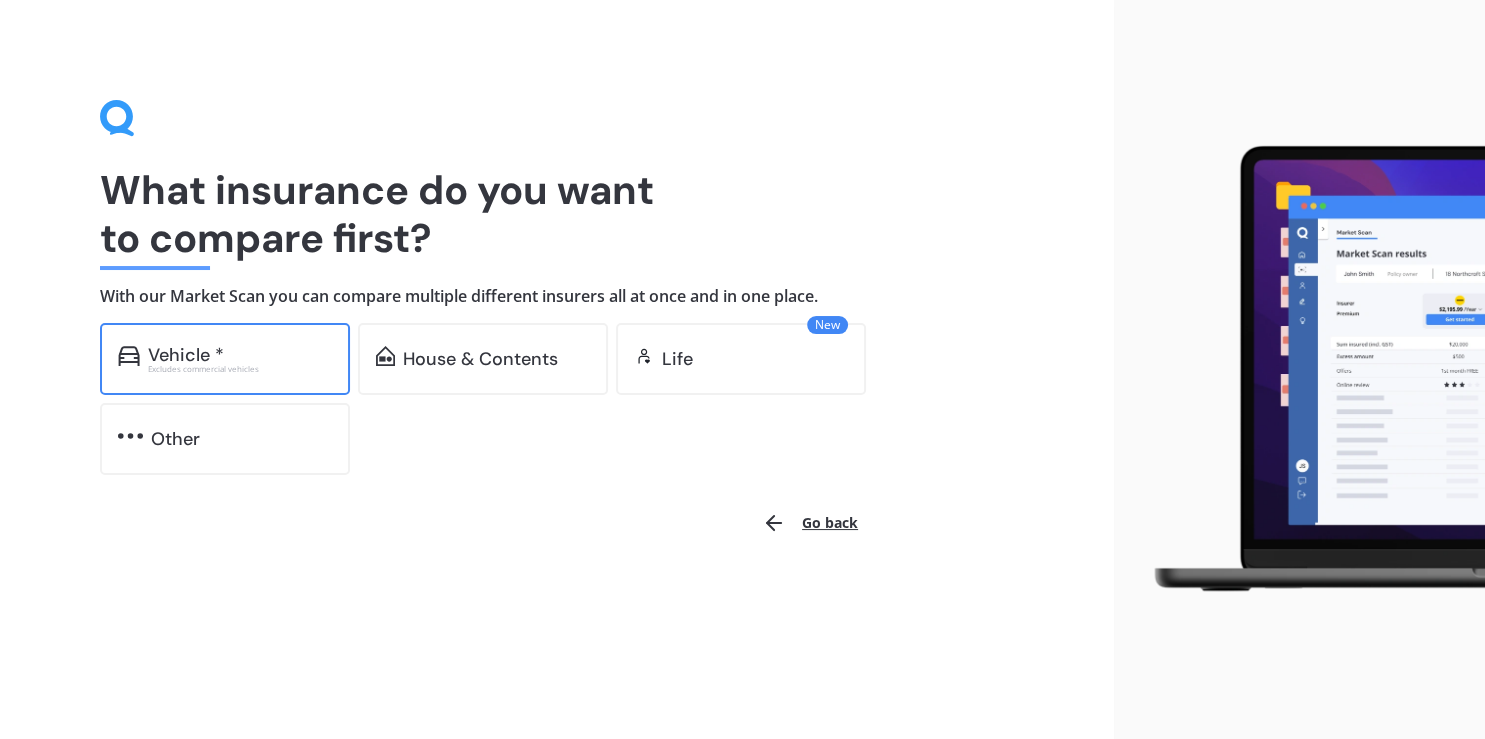 click on "Excludes commercial vehicles" at bounding box center (240, 369) 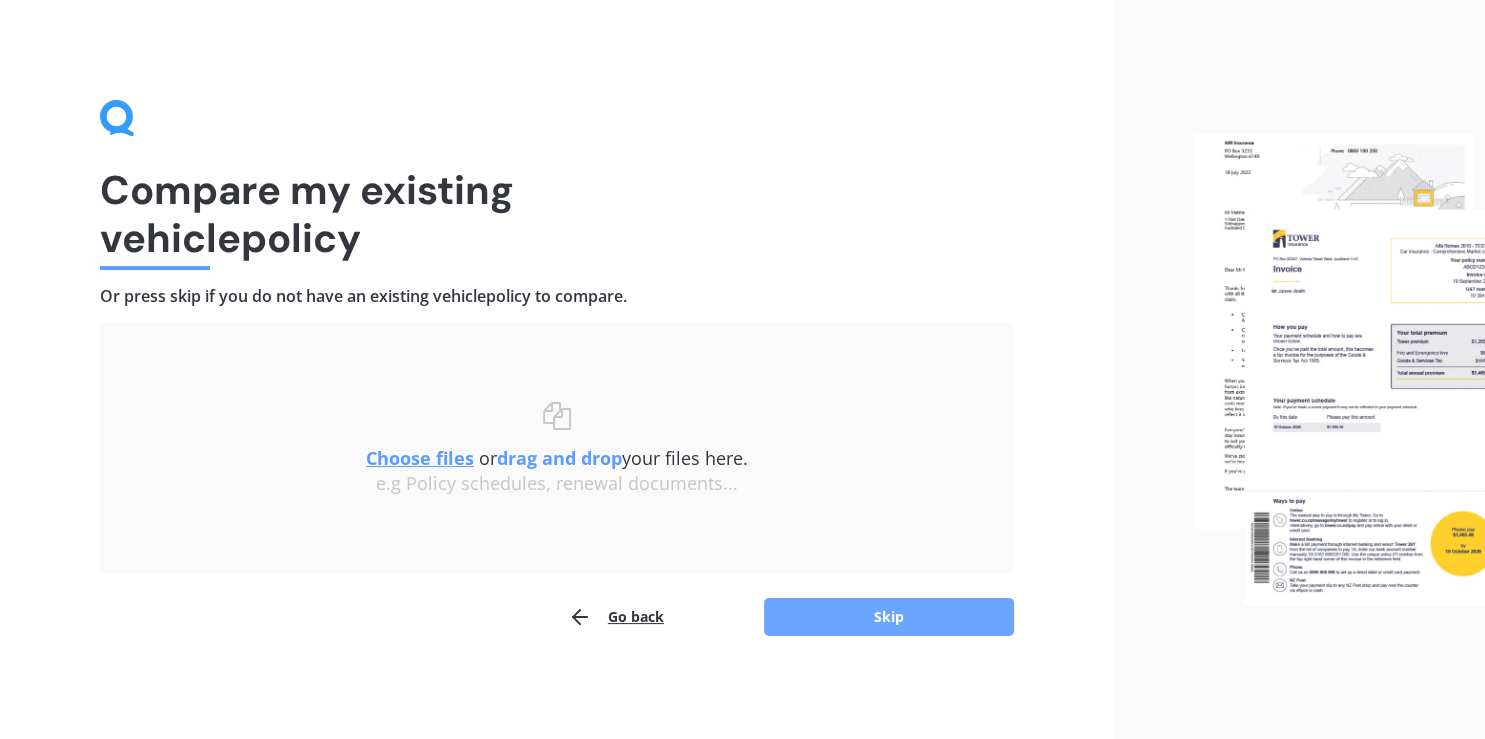 click on "Skip" at bounding box center [889, 617] 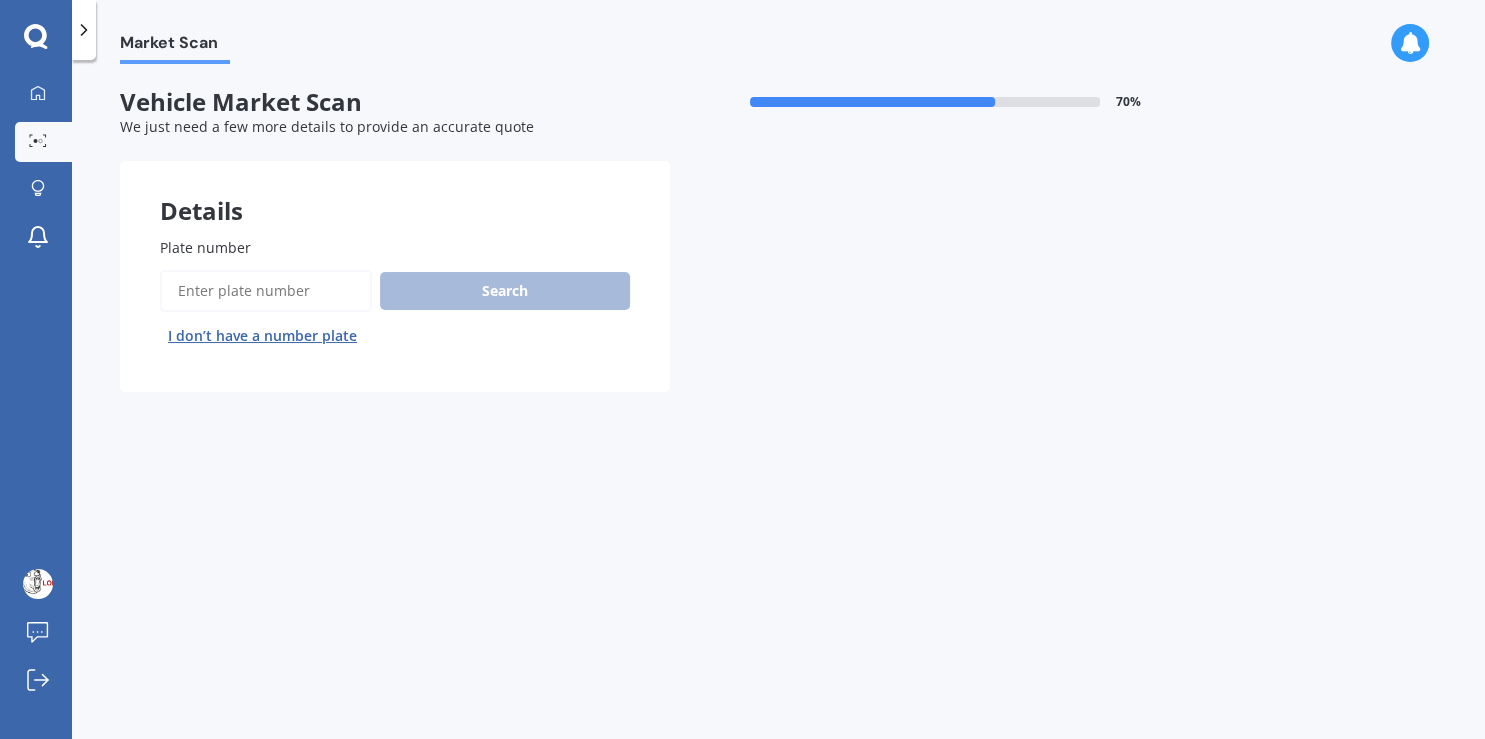 click on "Plate number" at bounding box center (266, 291) 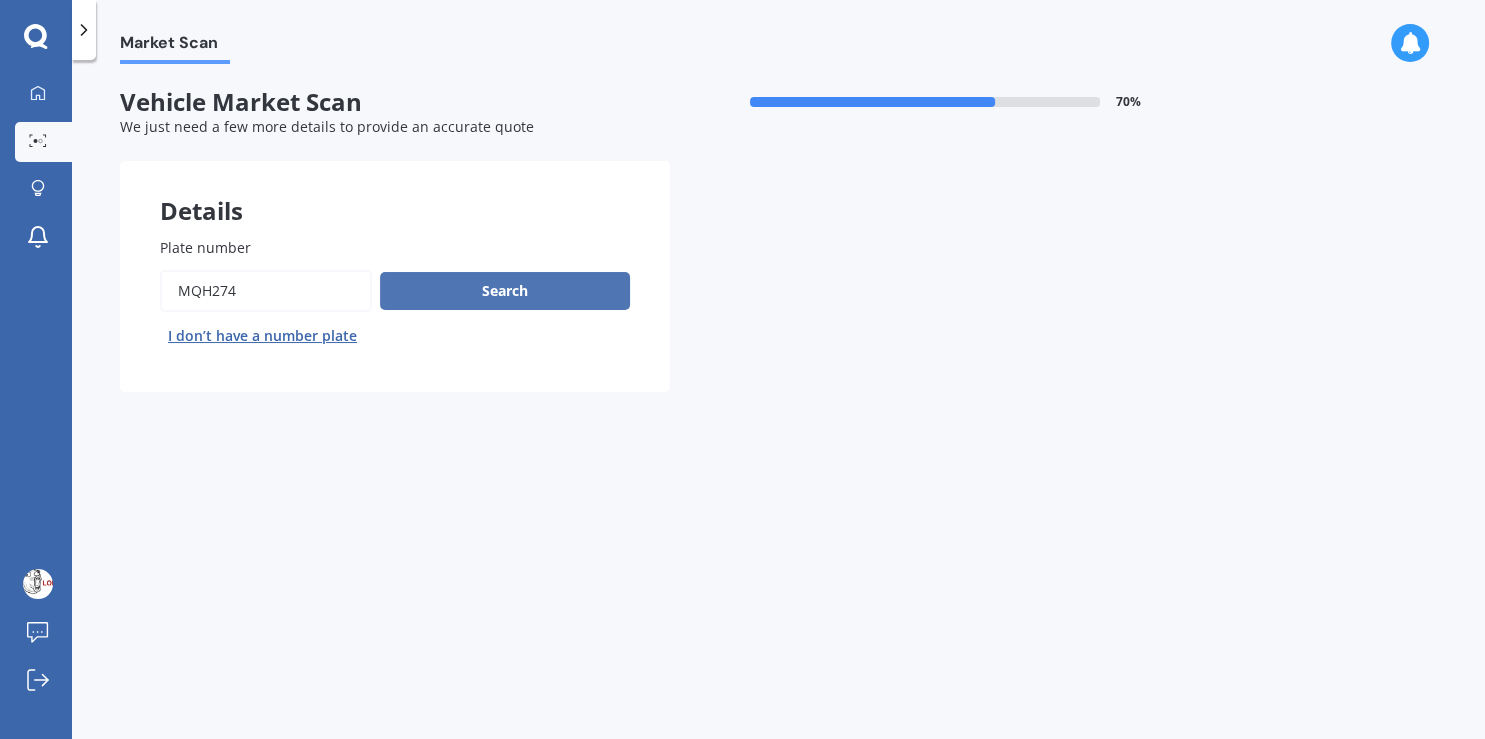 type on "MQH274" 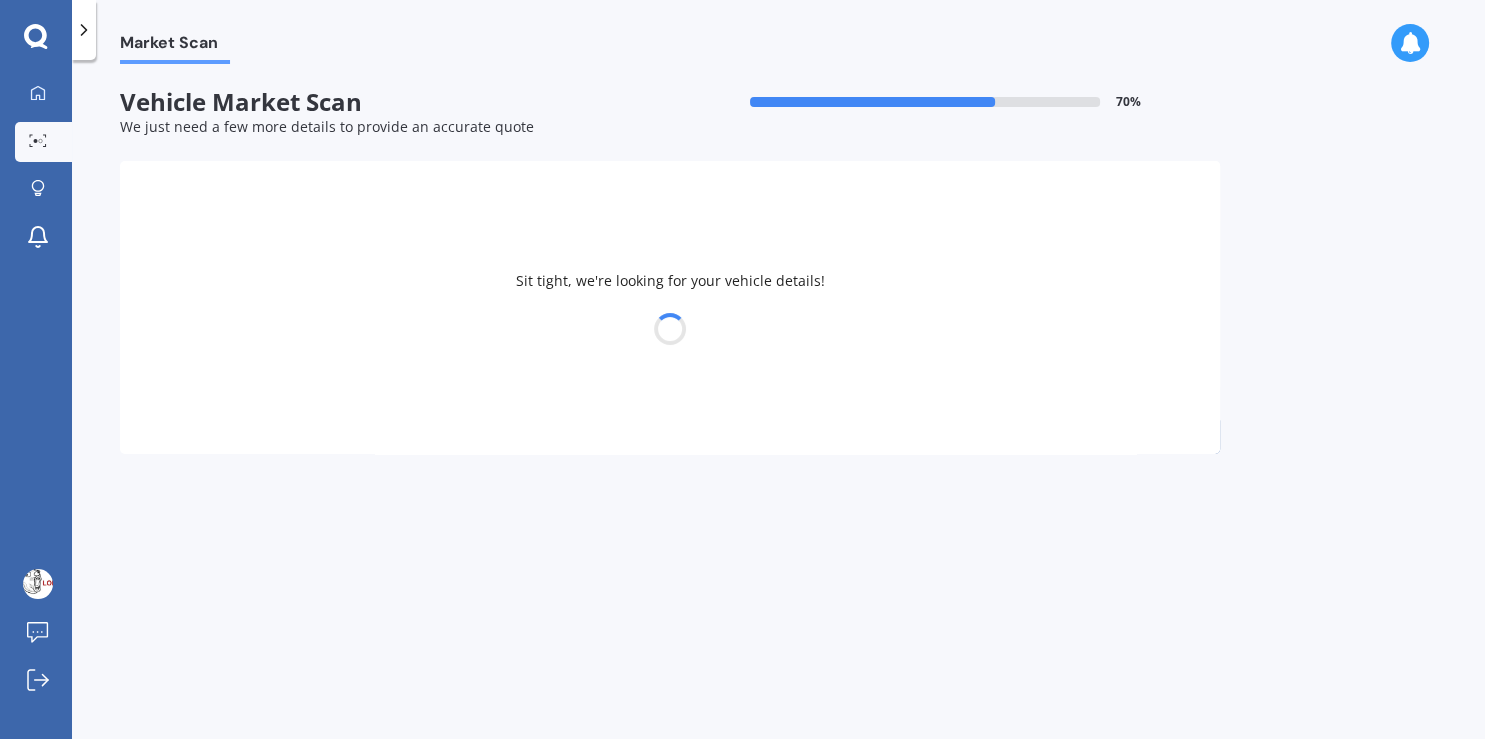 select on "NISSAN" 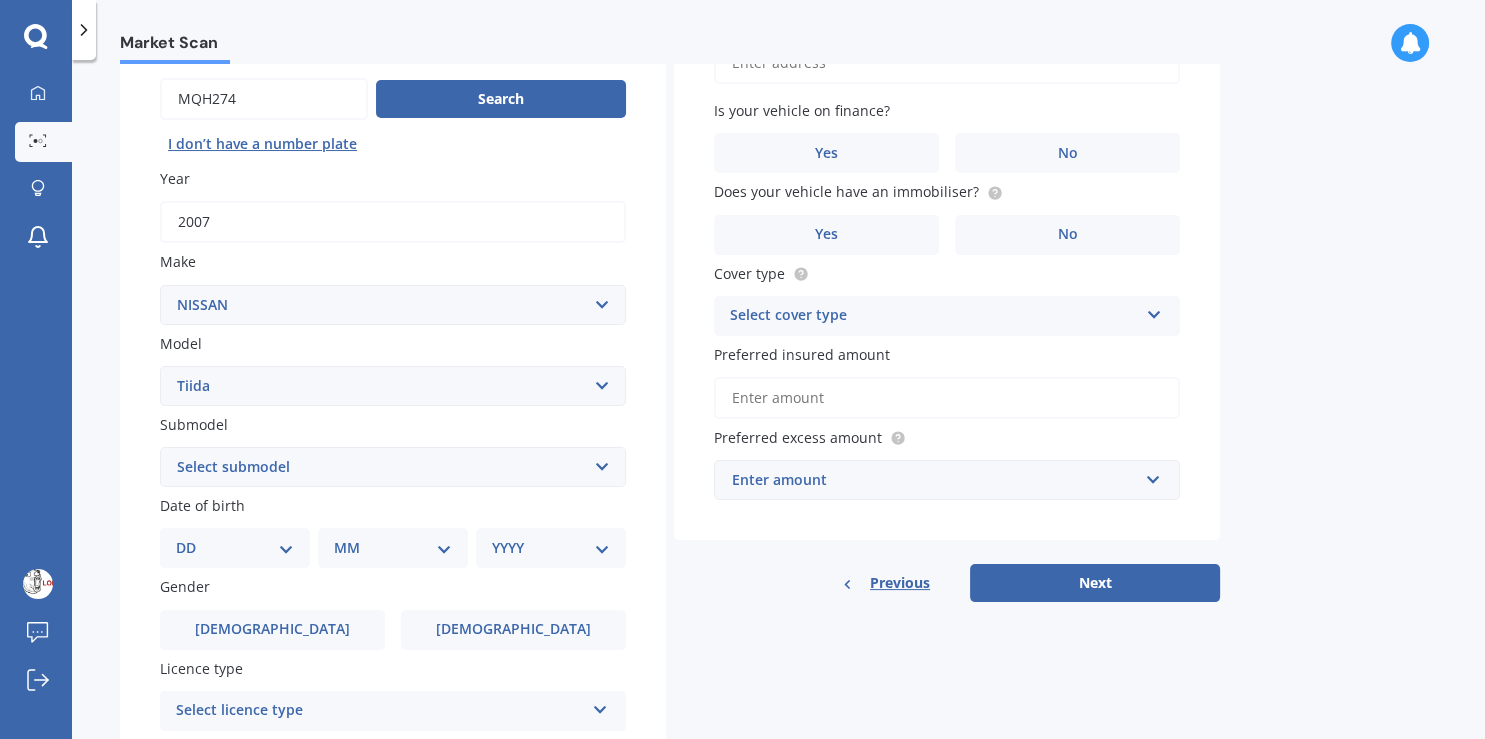 scroll, scrollTop: 230, scrollLeft: 0, axis: vertical 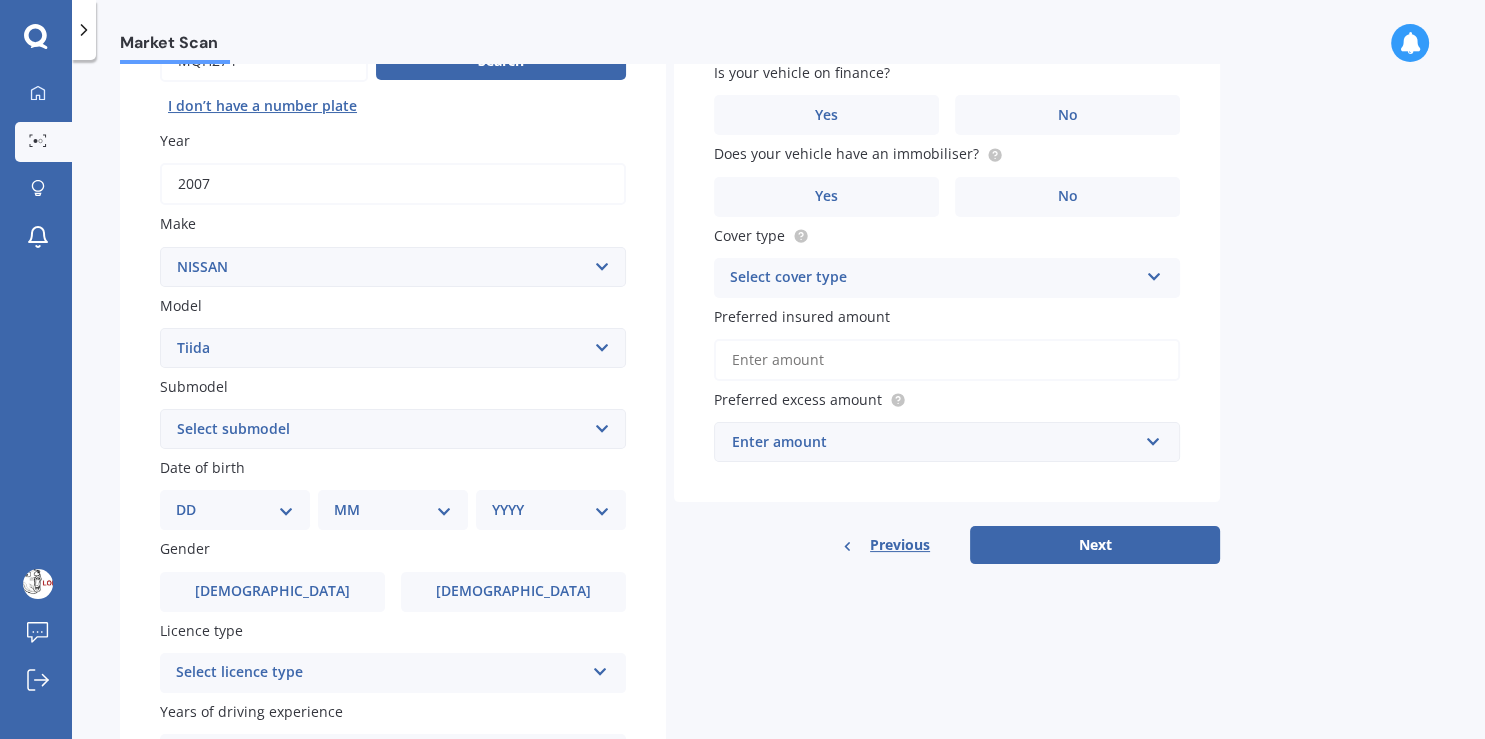select on "19" 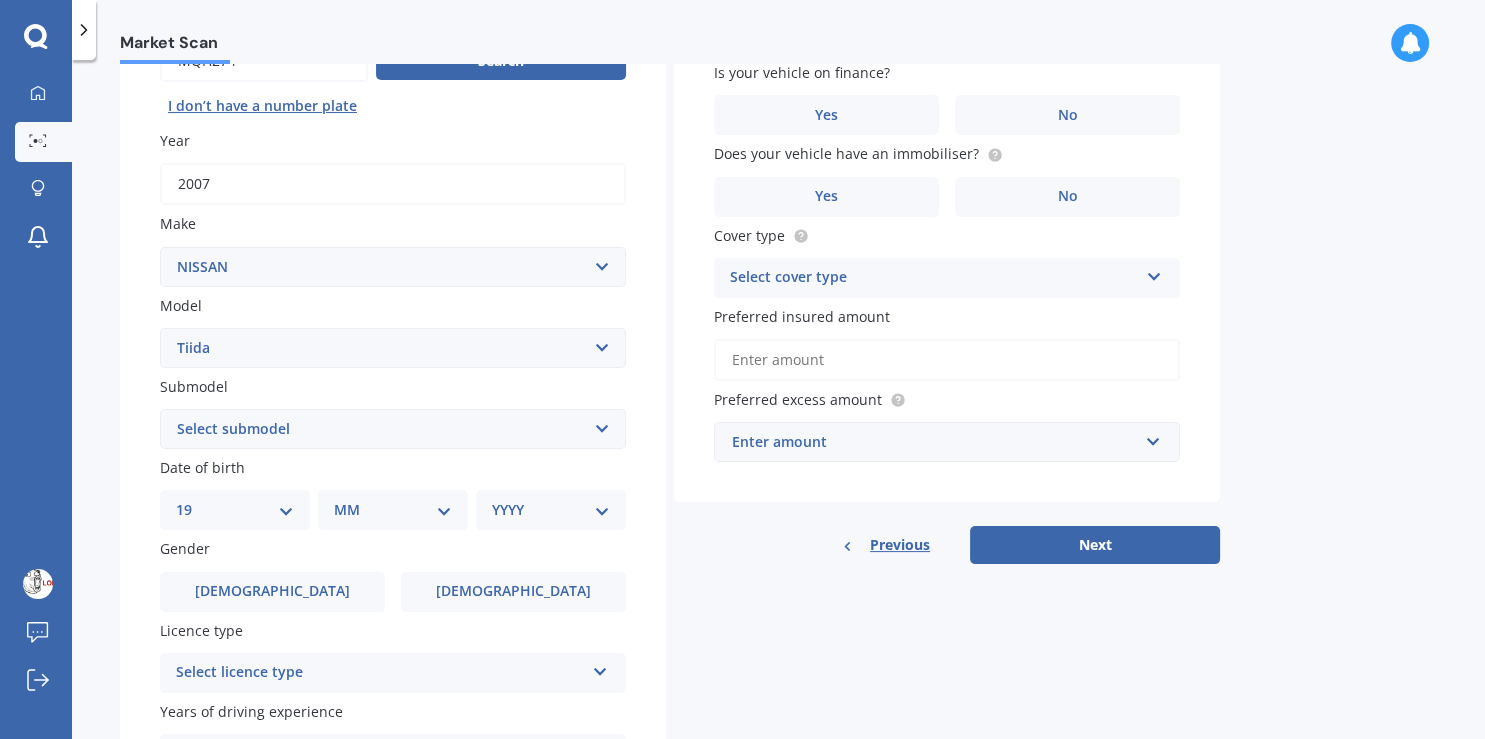 click on "19" at bounding box center [0, 0] 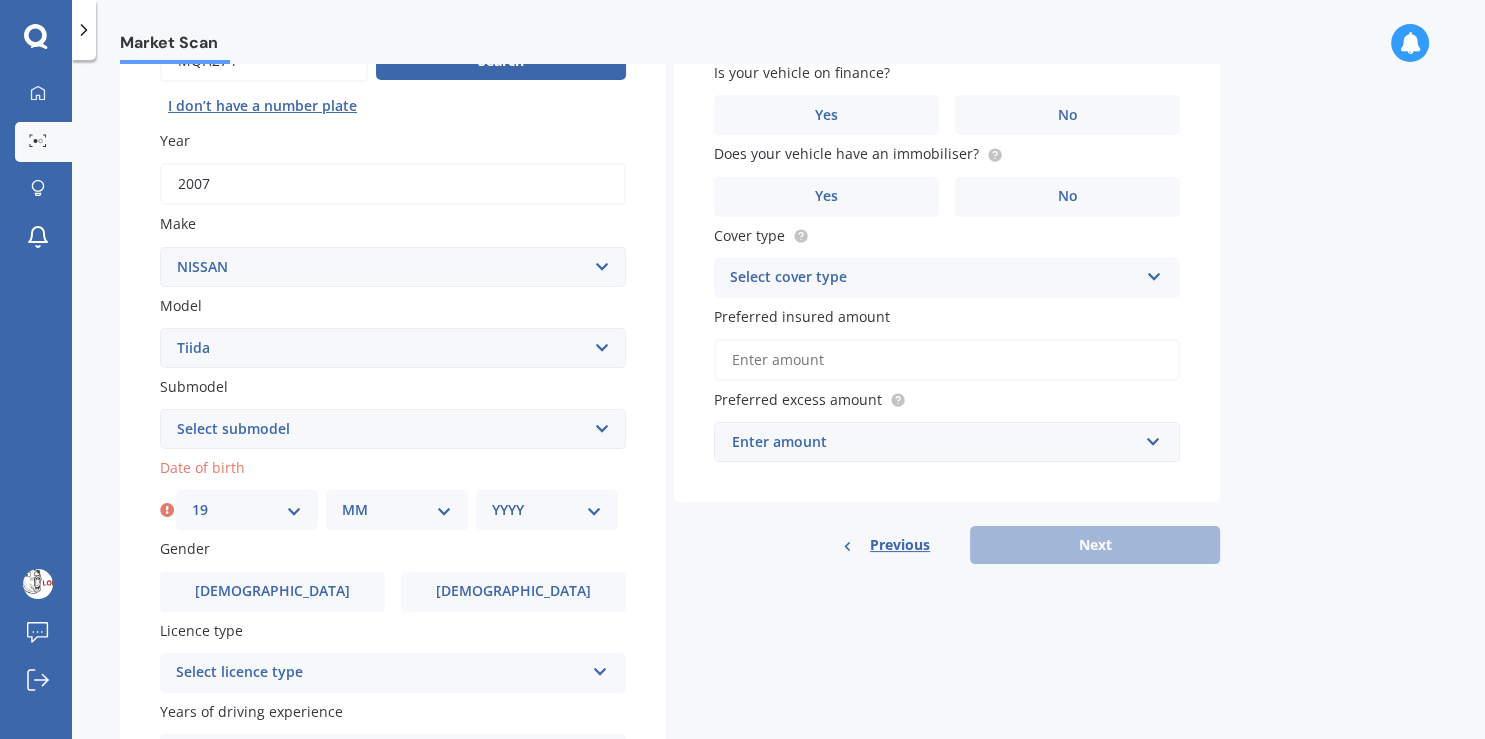 select on "02" 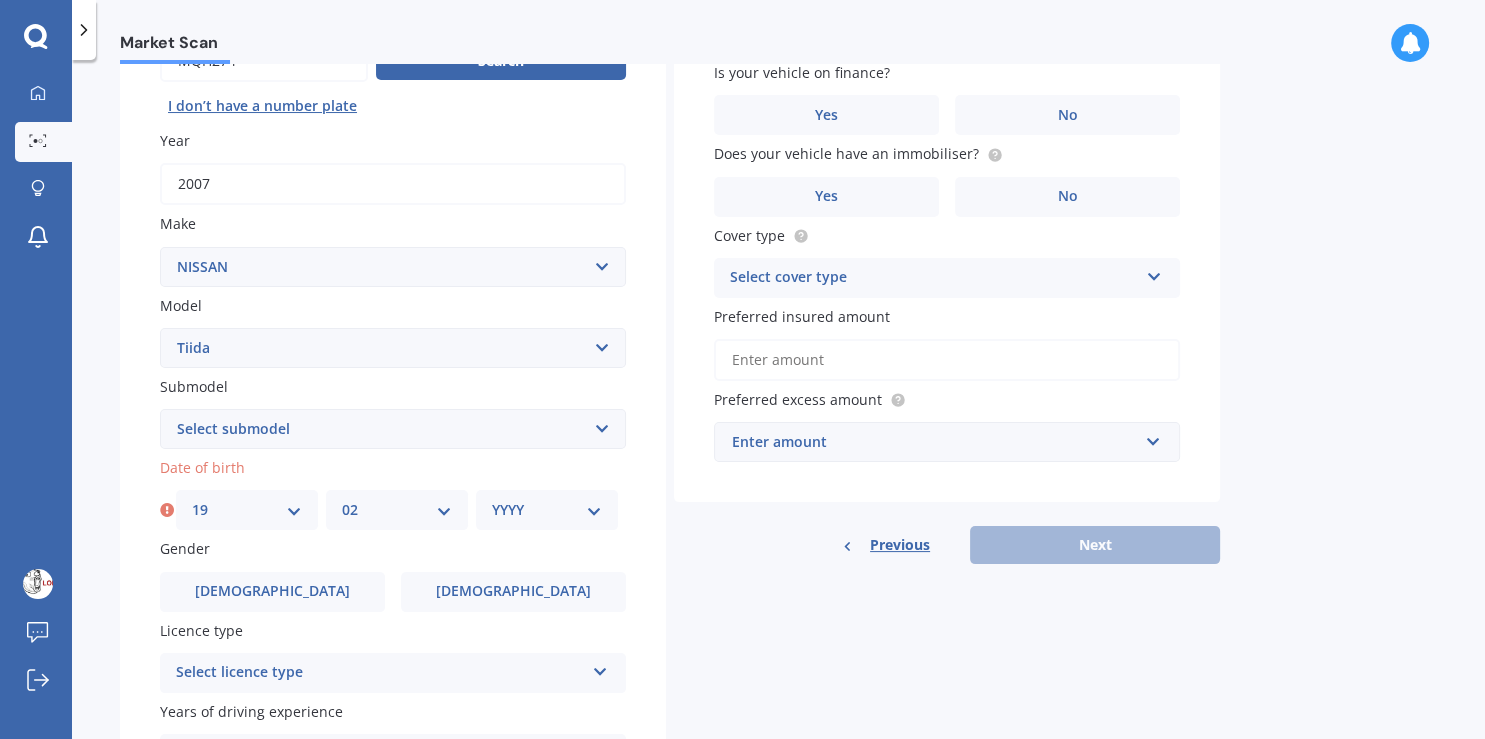 click on "02" at bounding box center [0, 0] 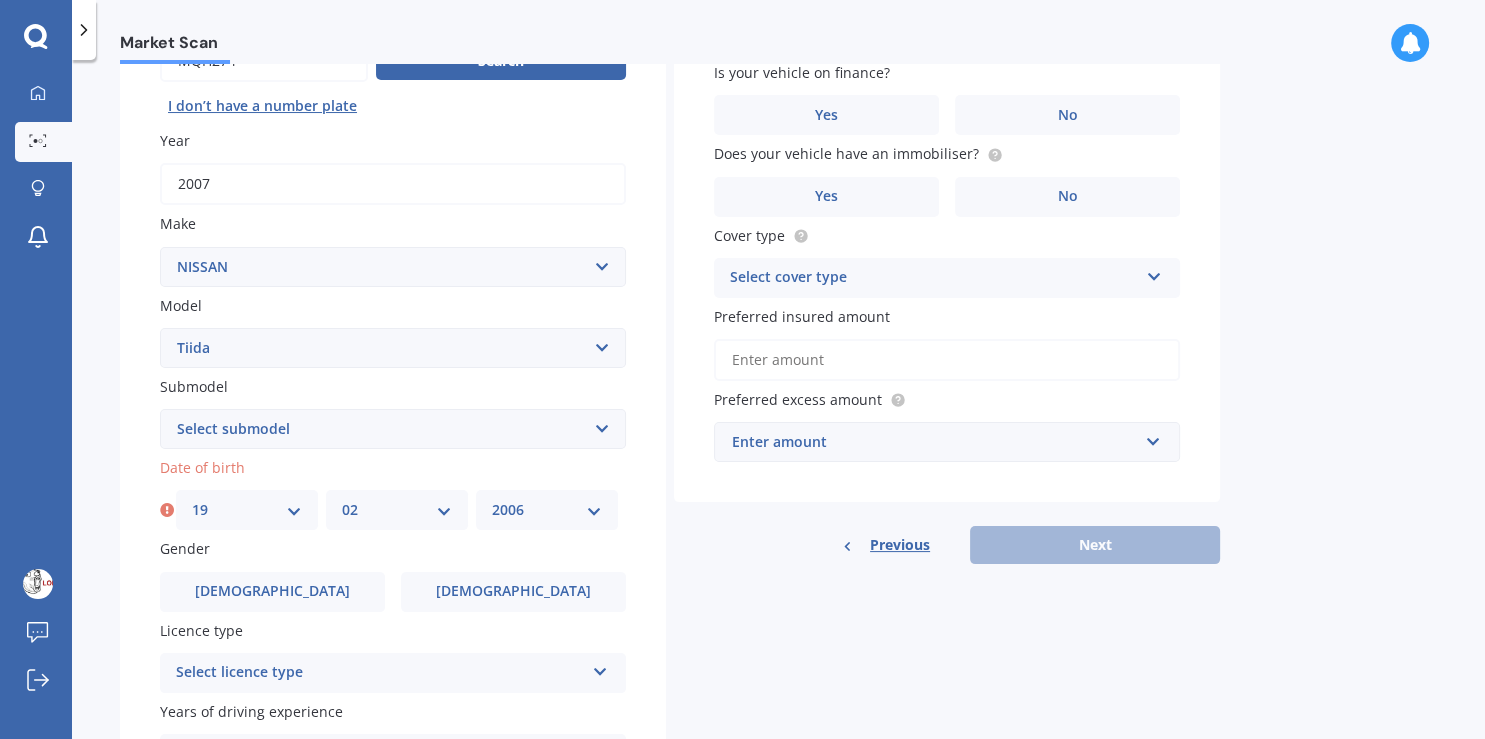 click on "2006" at bounding box center [0, 0] 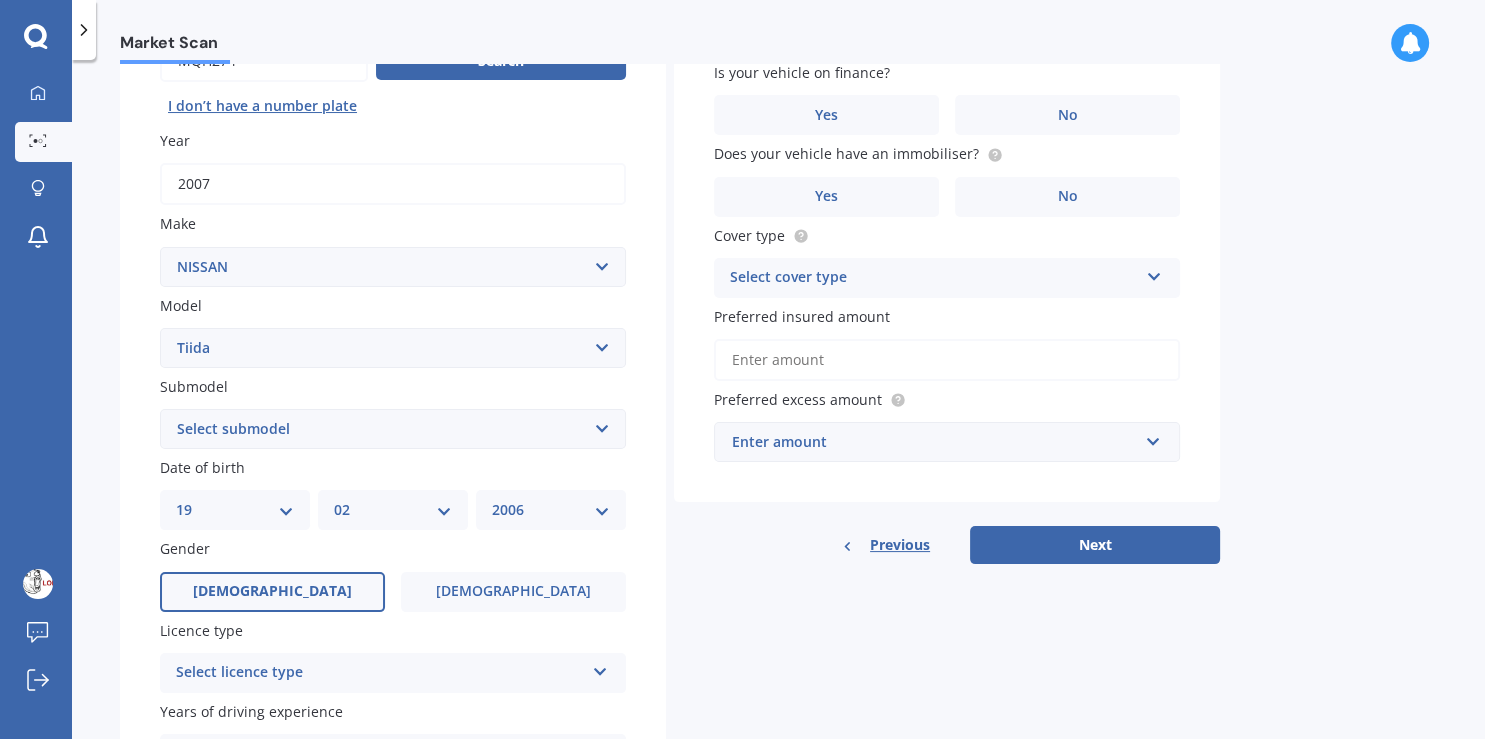 click on "[DEMOGRAPHIC_DATA]" at bounding box center (272, 592) 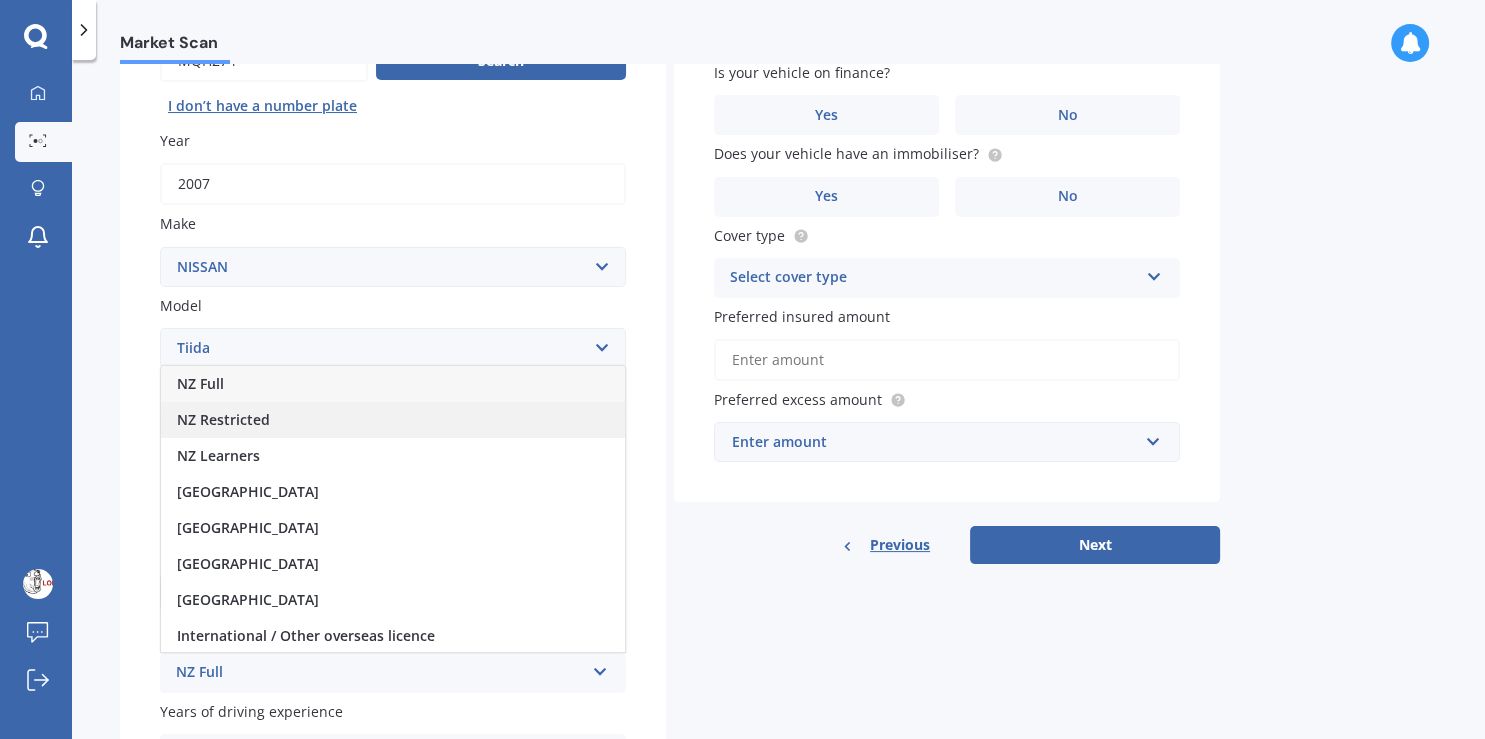 click on "NZ Restricted" at bounding box center (223, 419) 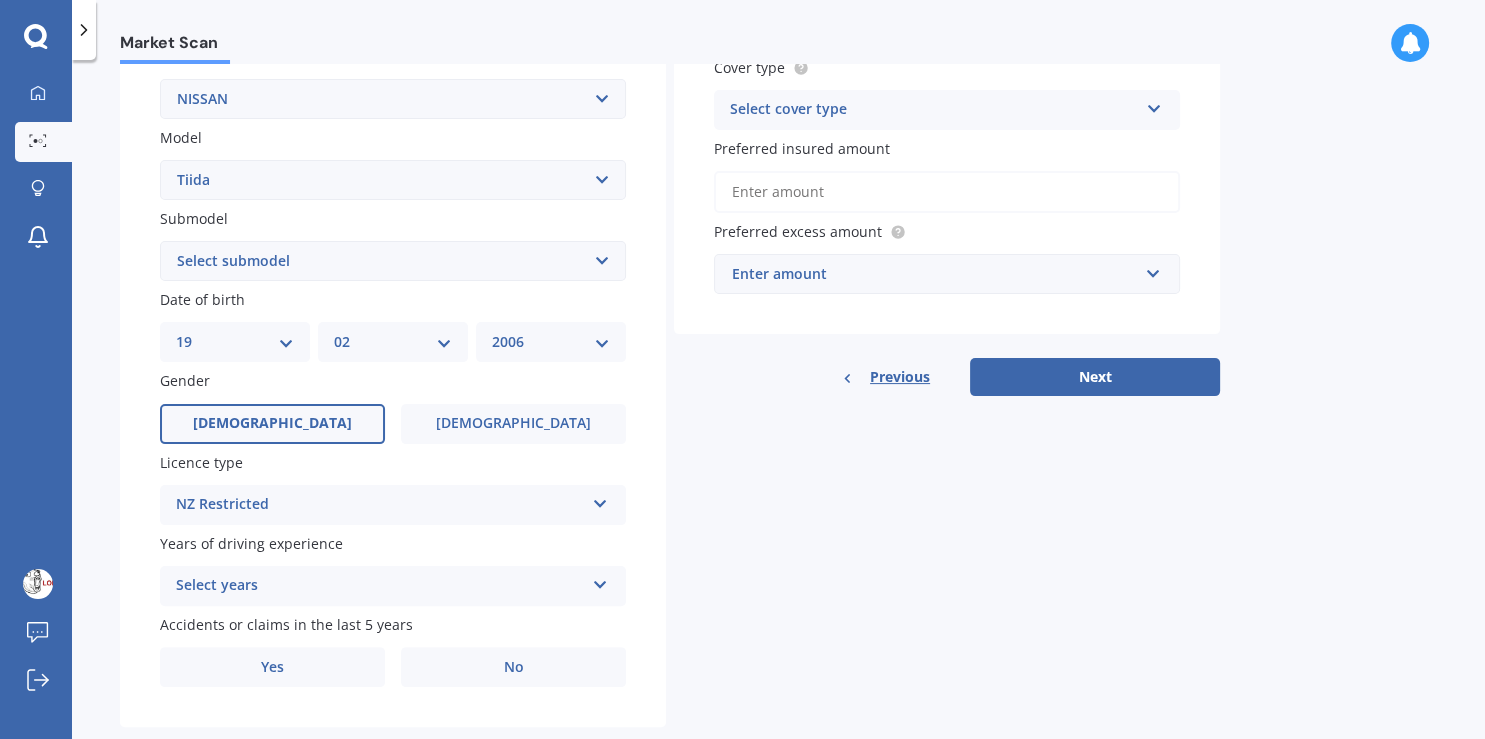 scroll, scrollTop: 442, scrollLeft: 0, axis: vertical 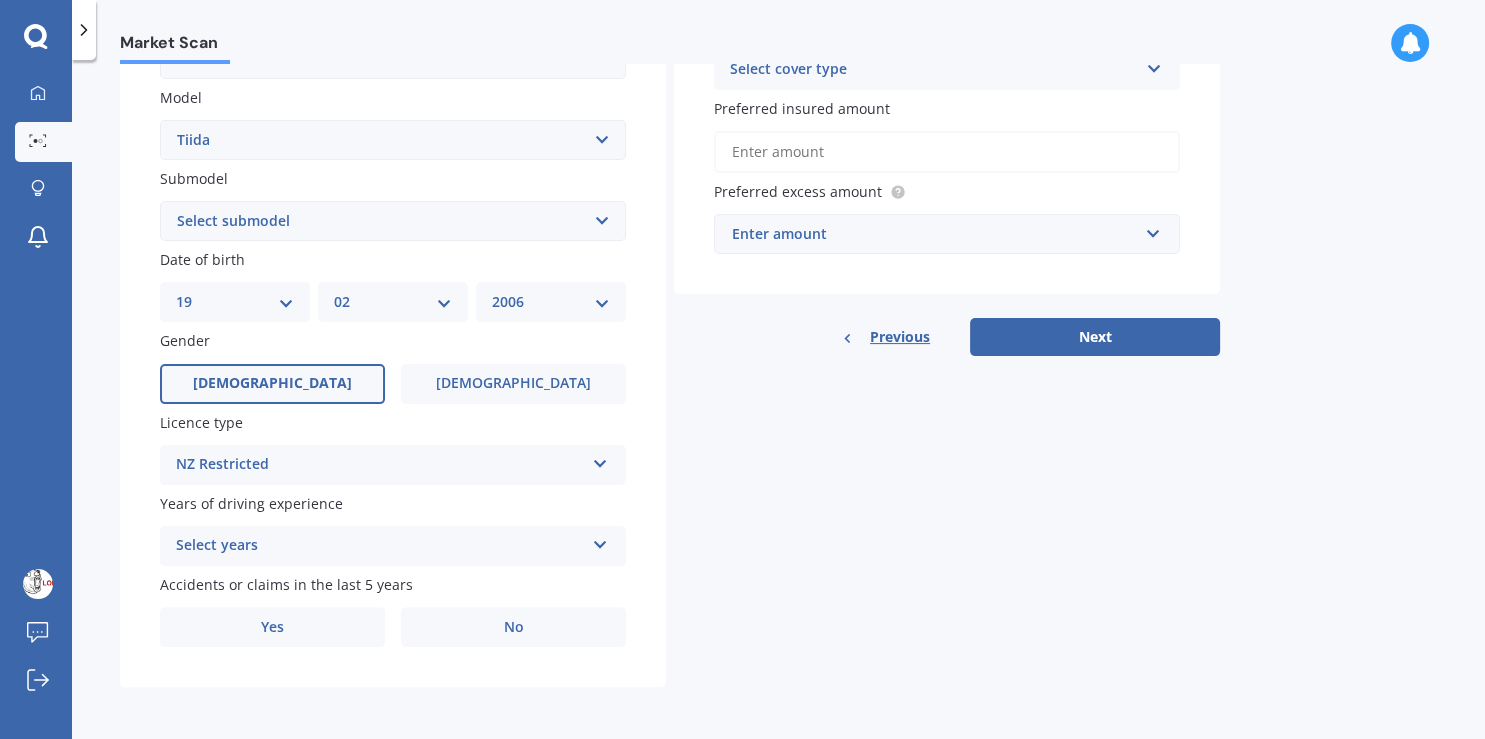 click at bounding box center (600, 541) 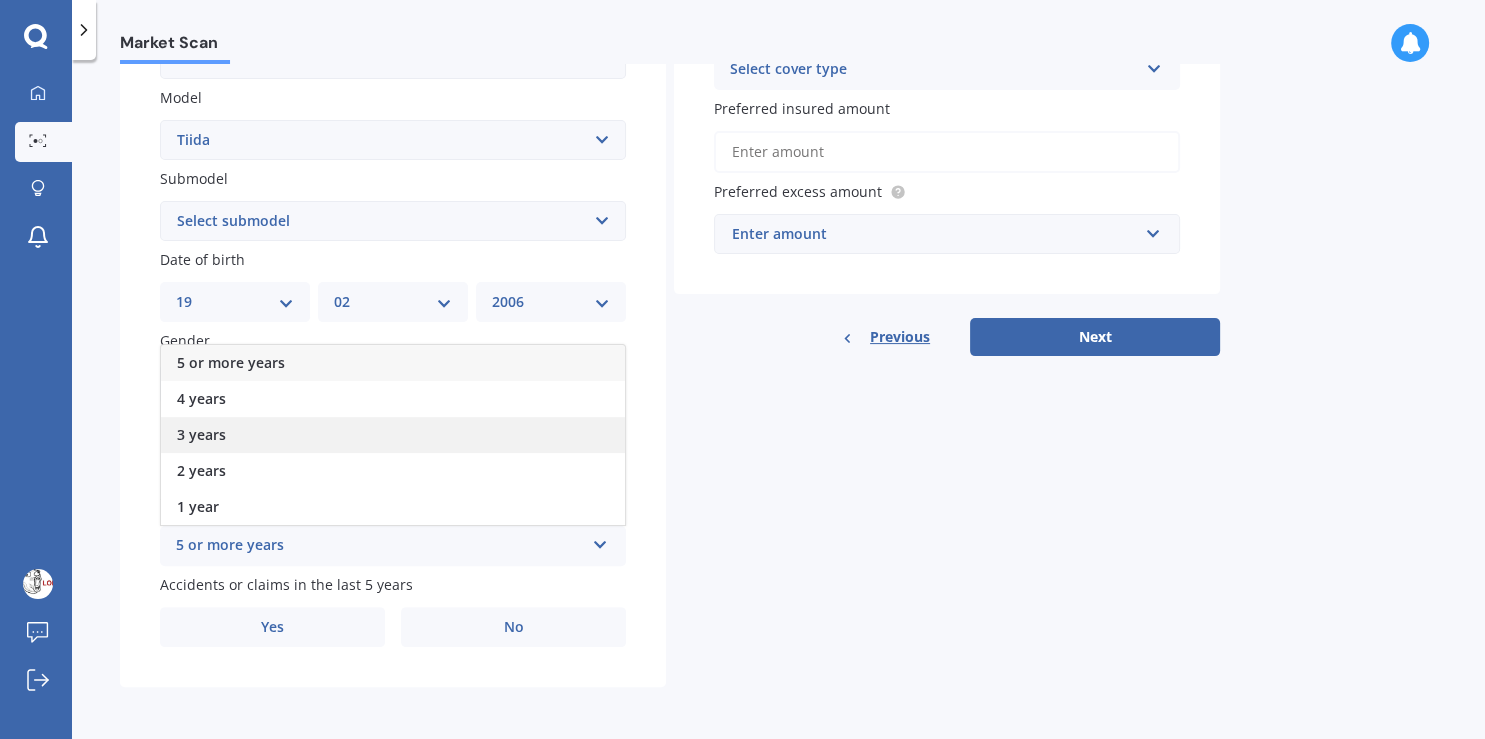 click on "3 years" at bounding box center [393, 435] 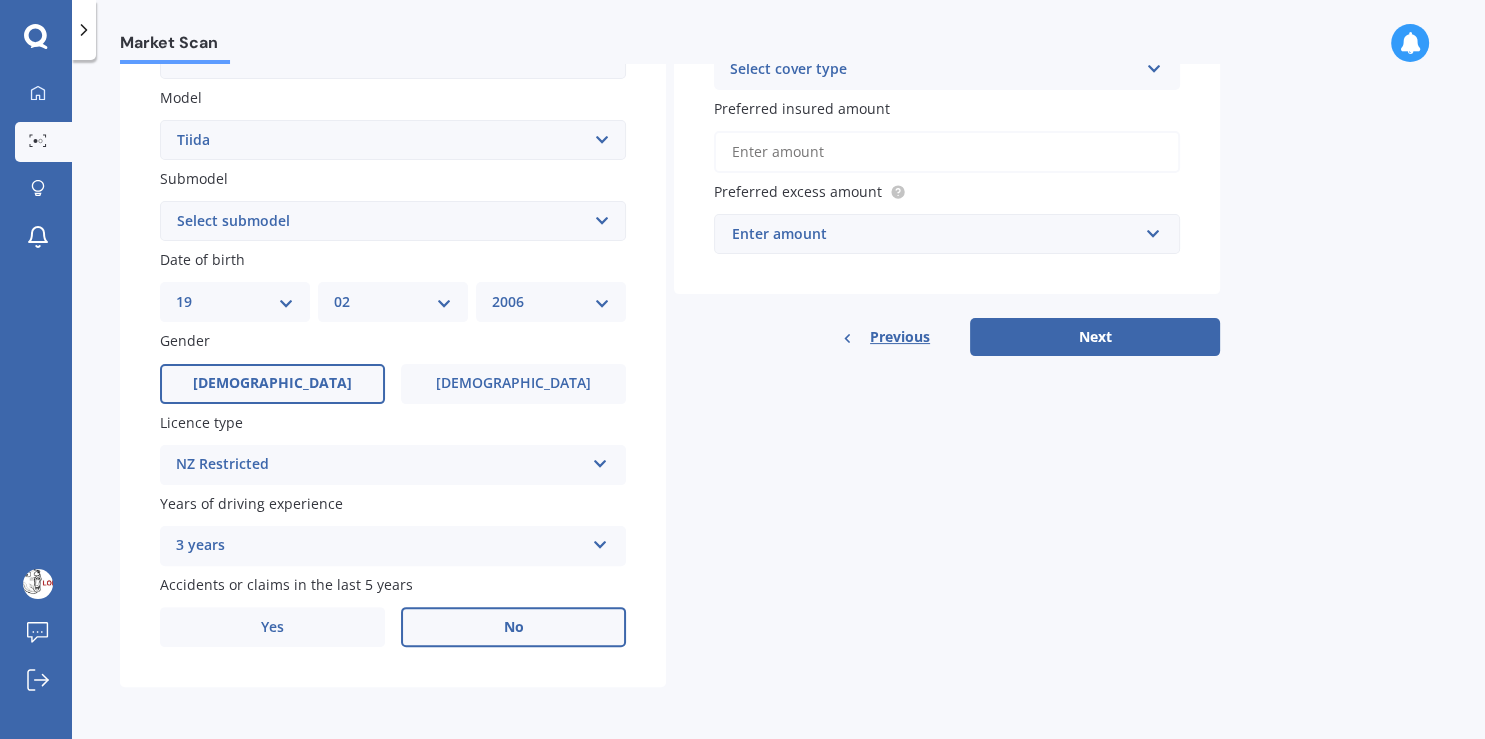 click on "No" at bounding box center [513, 627] 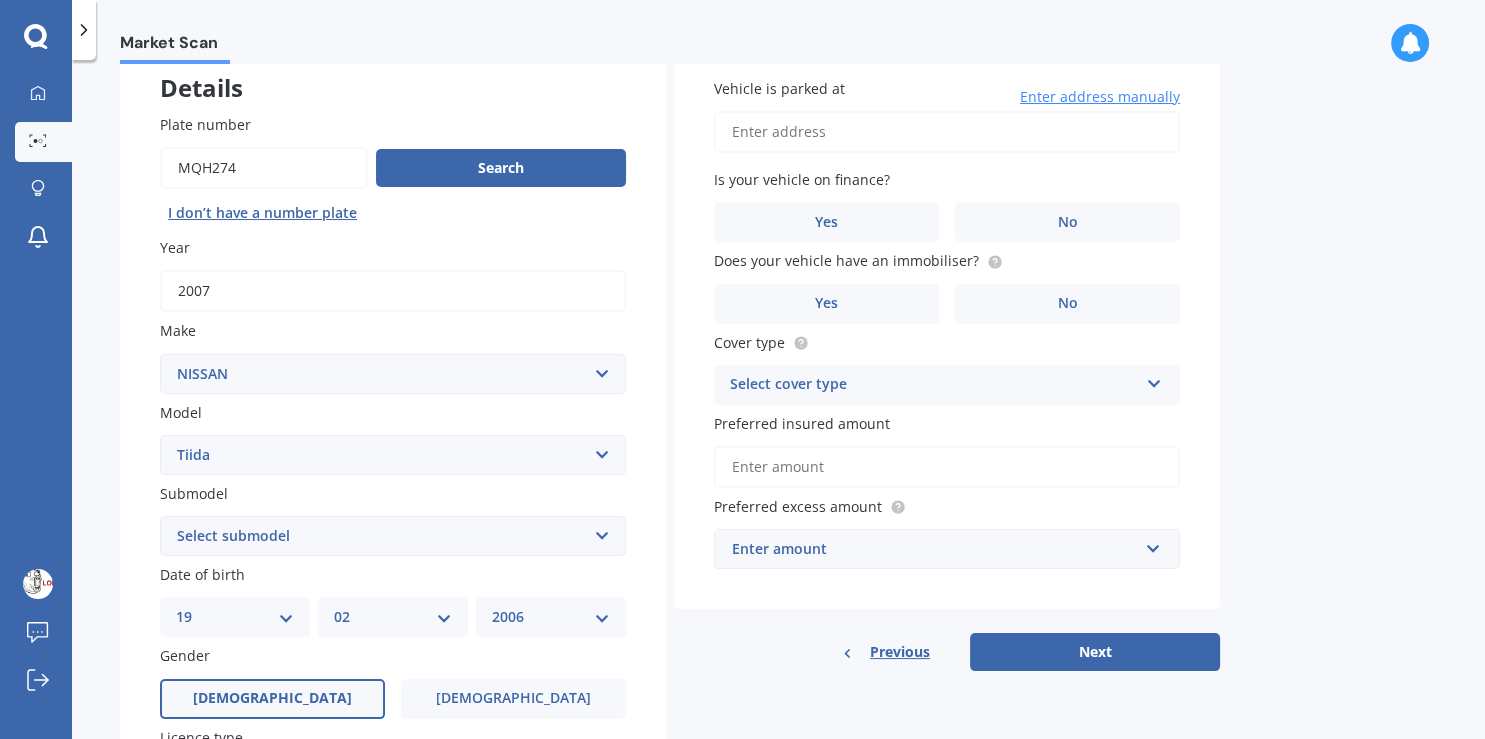 scroll, scrollTop: 97, scrollLeft: 0, axis: vertical 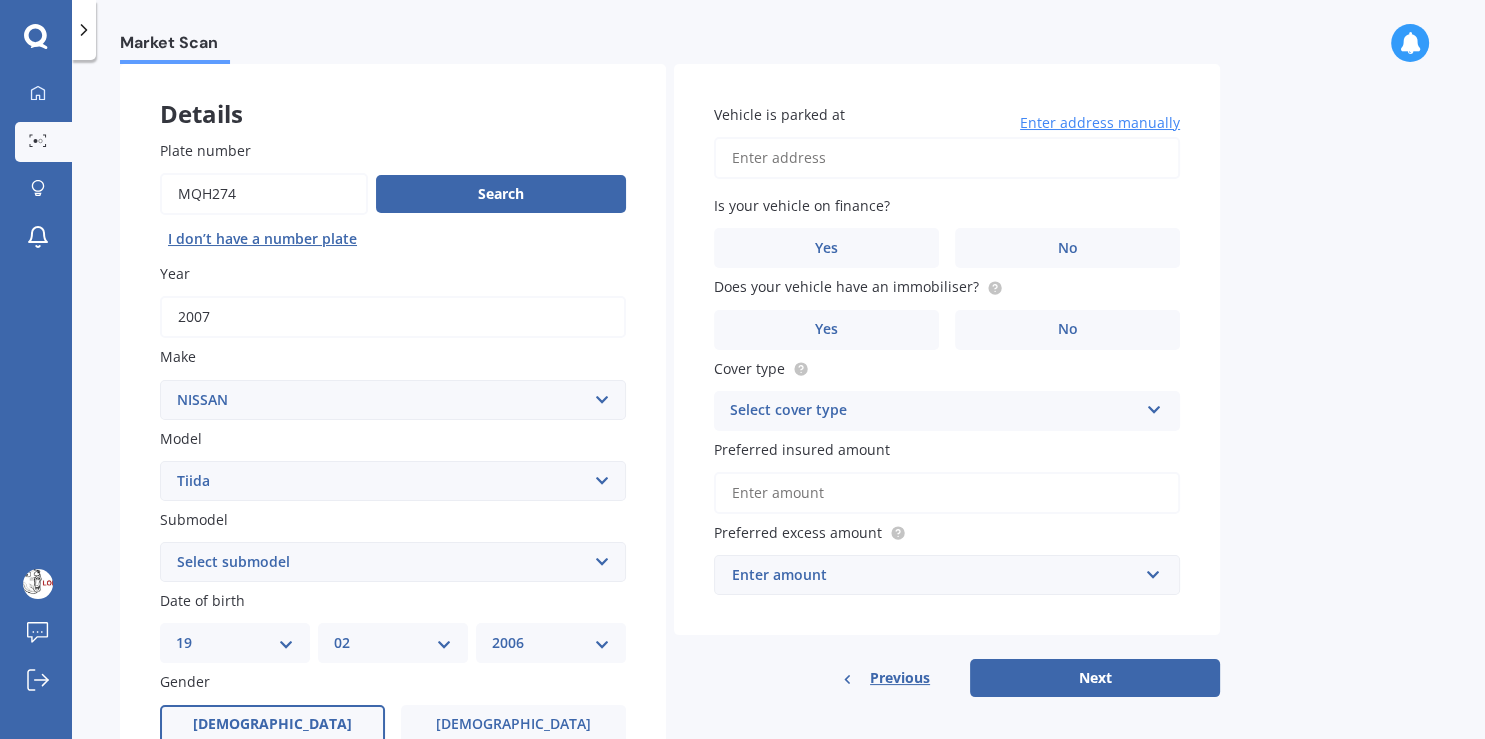 click on "Vehicle is parked at" at bounding box center (947, 158) 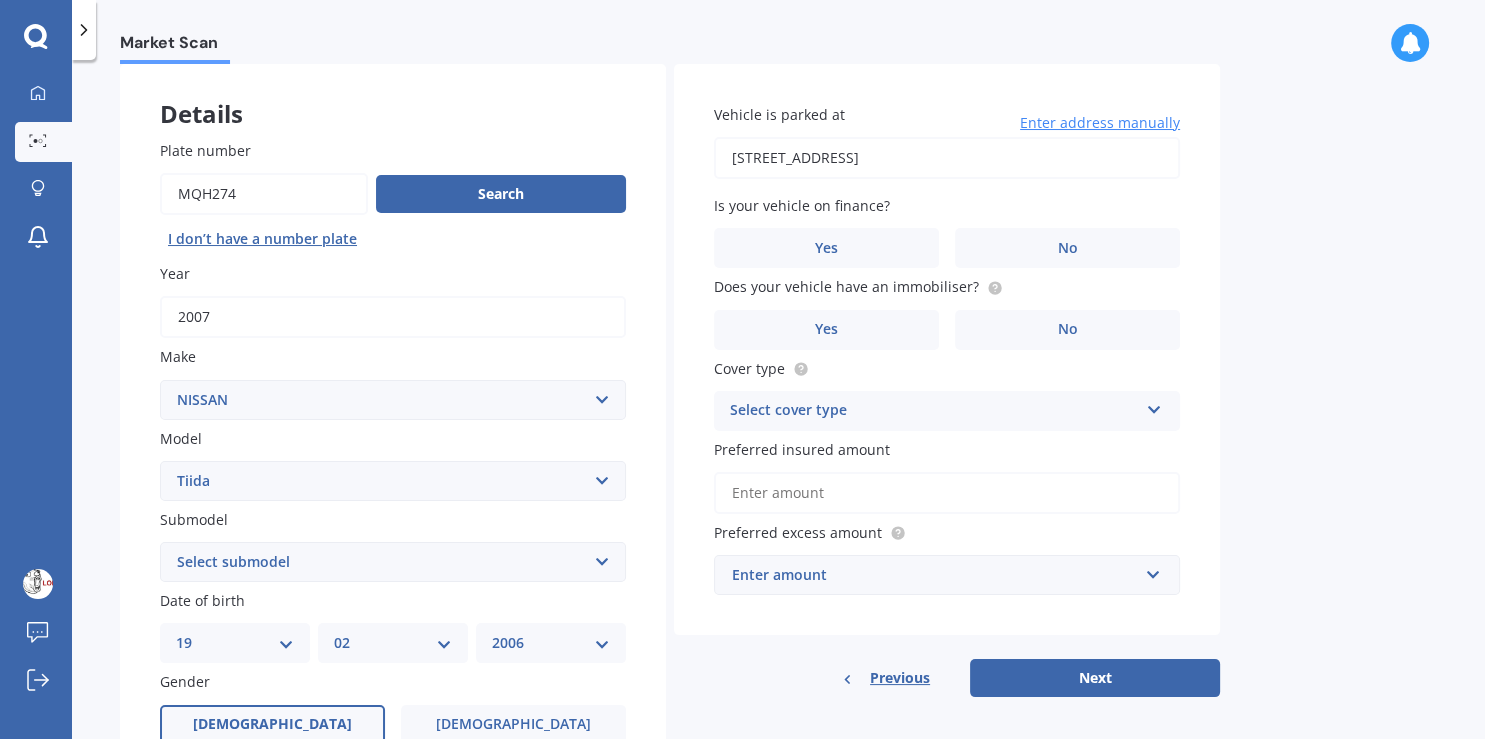 type on "[STREET_ADDRESS]" 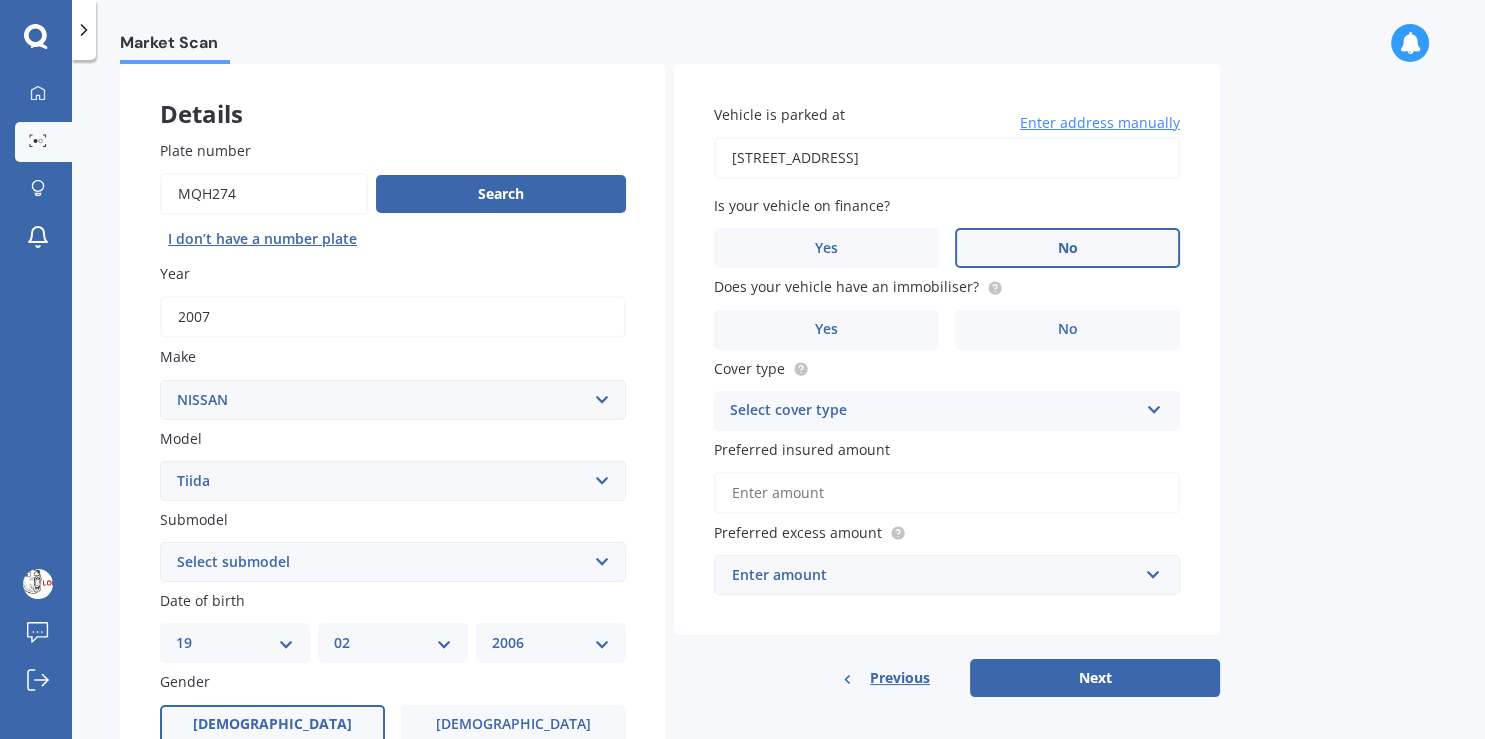 click on "No" at bounding box center (1067, 248) 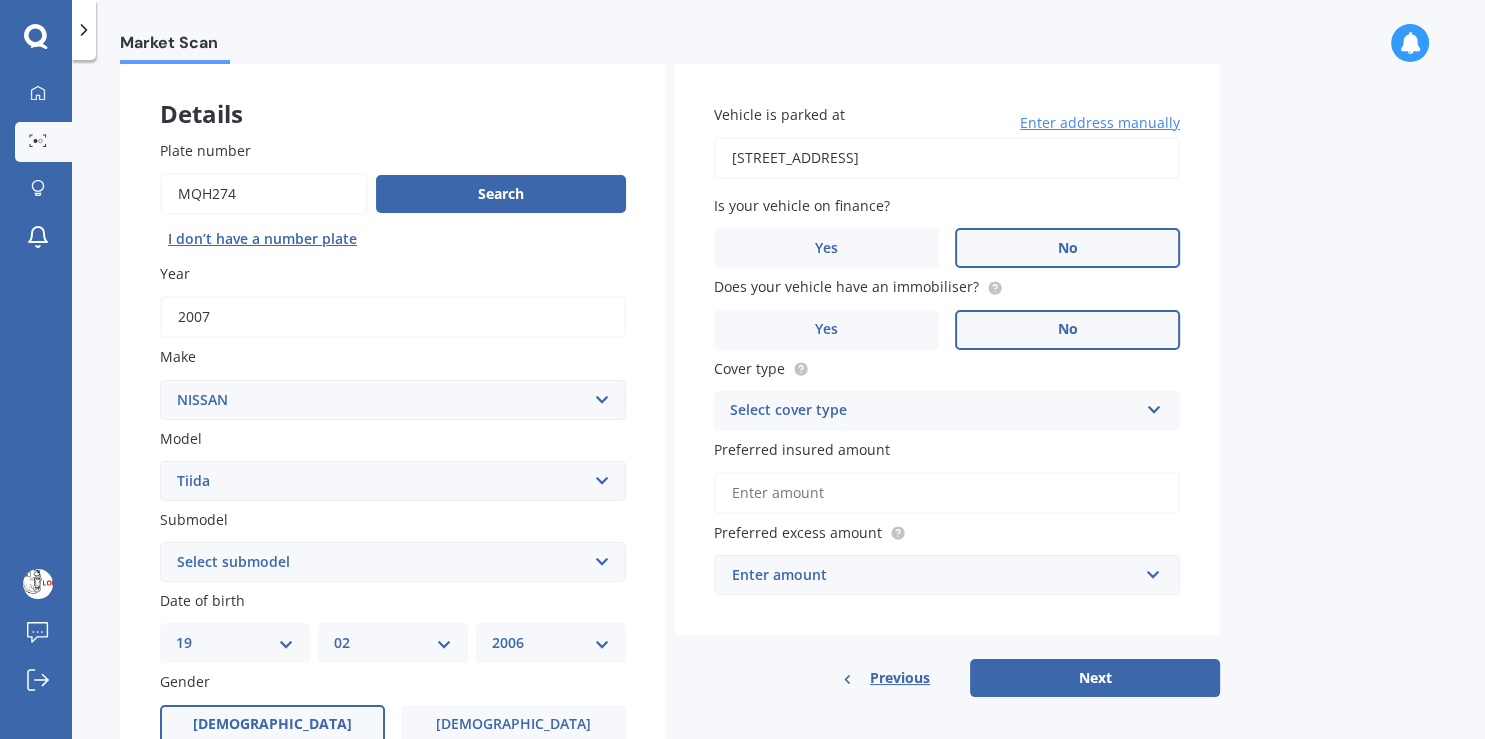 click on "No" at bounding box center [1068, 329] 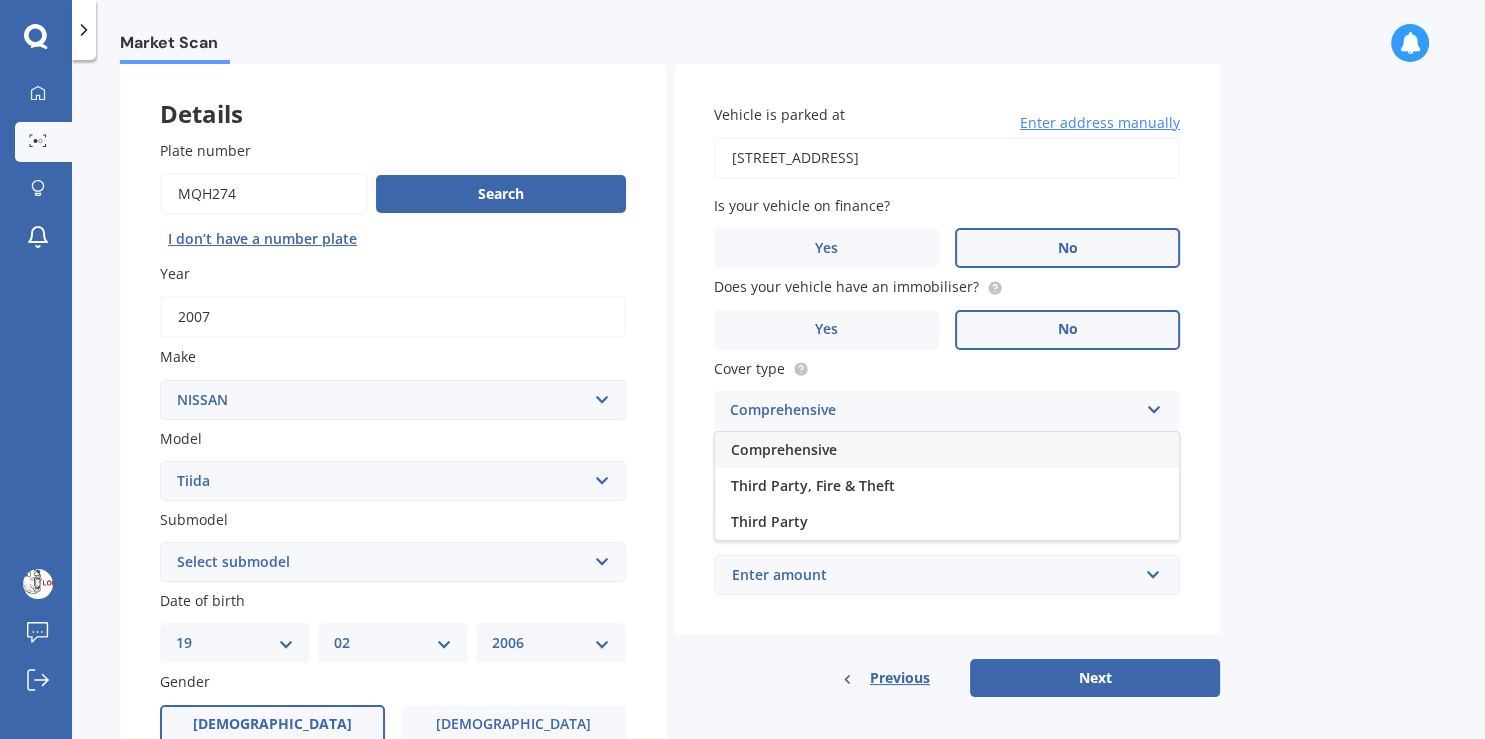 click on "Comprehensive" at bounding box center [947, 450] 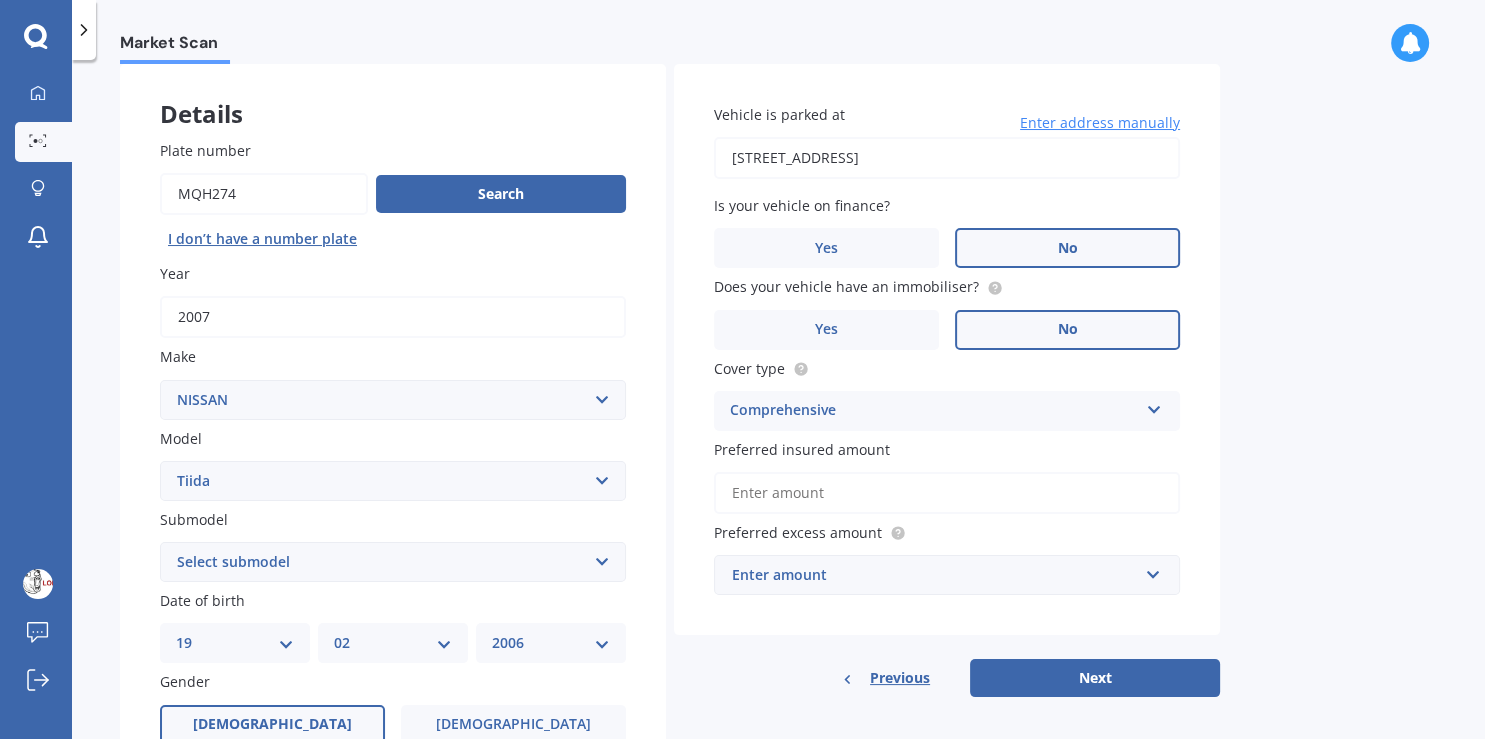 click on "Preferred insured amount" at bounding box center (947, 493) 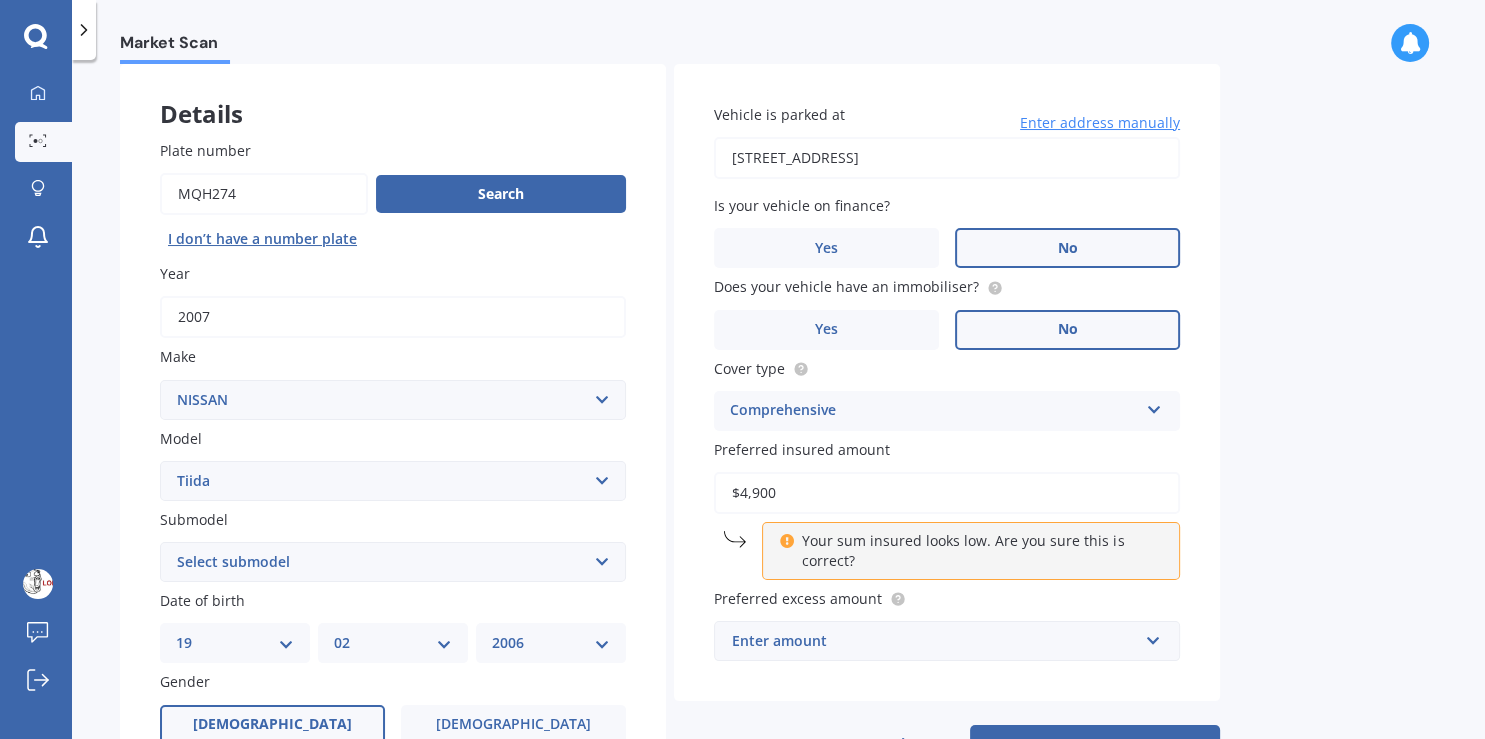 type on "$4,900" 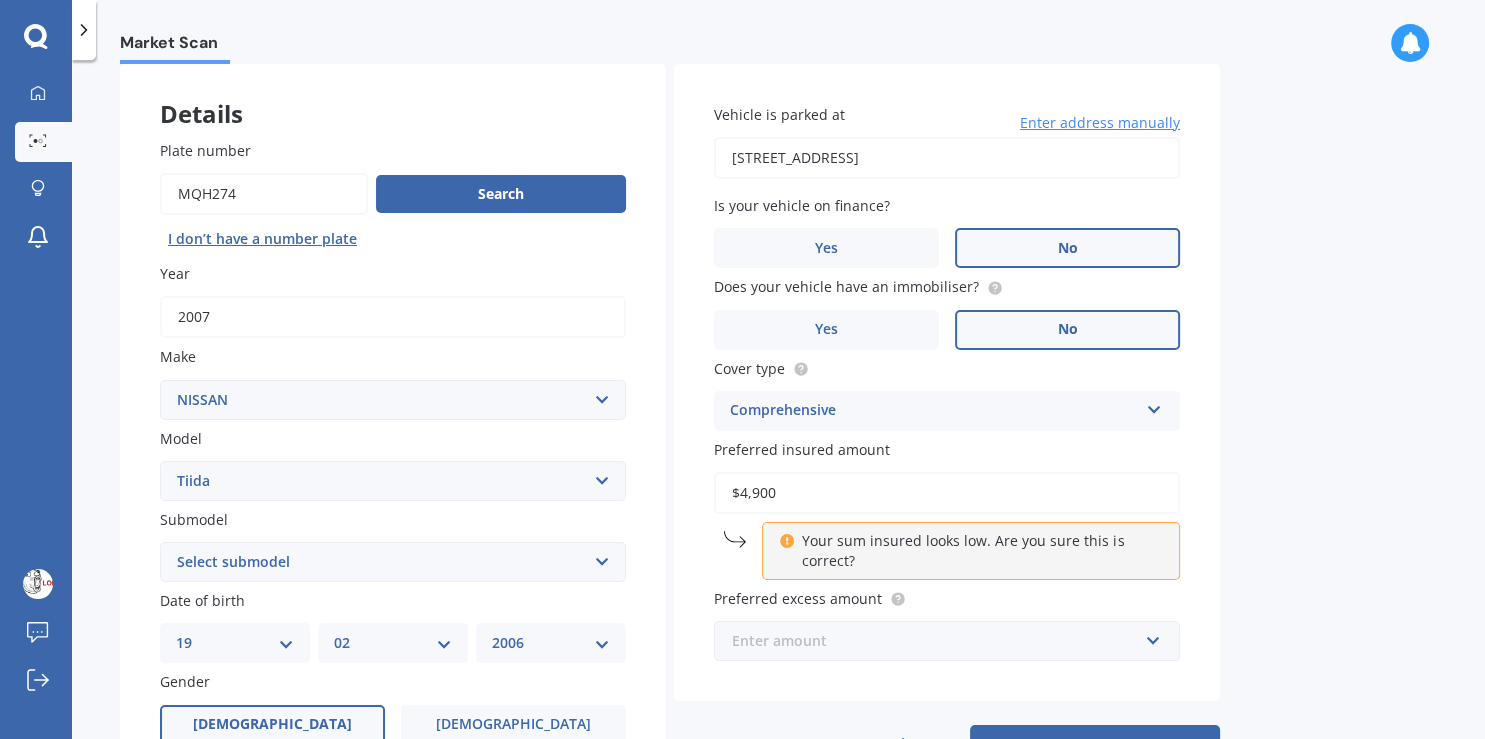 click at bounding box center (940, 641) 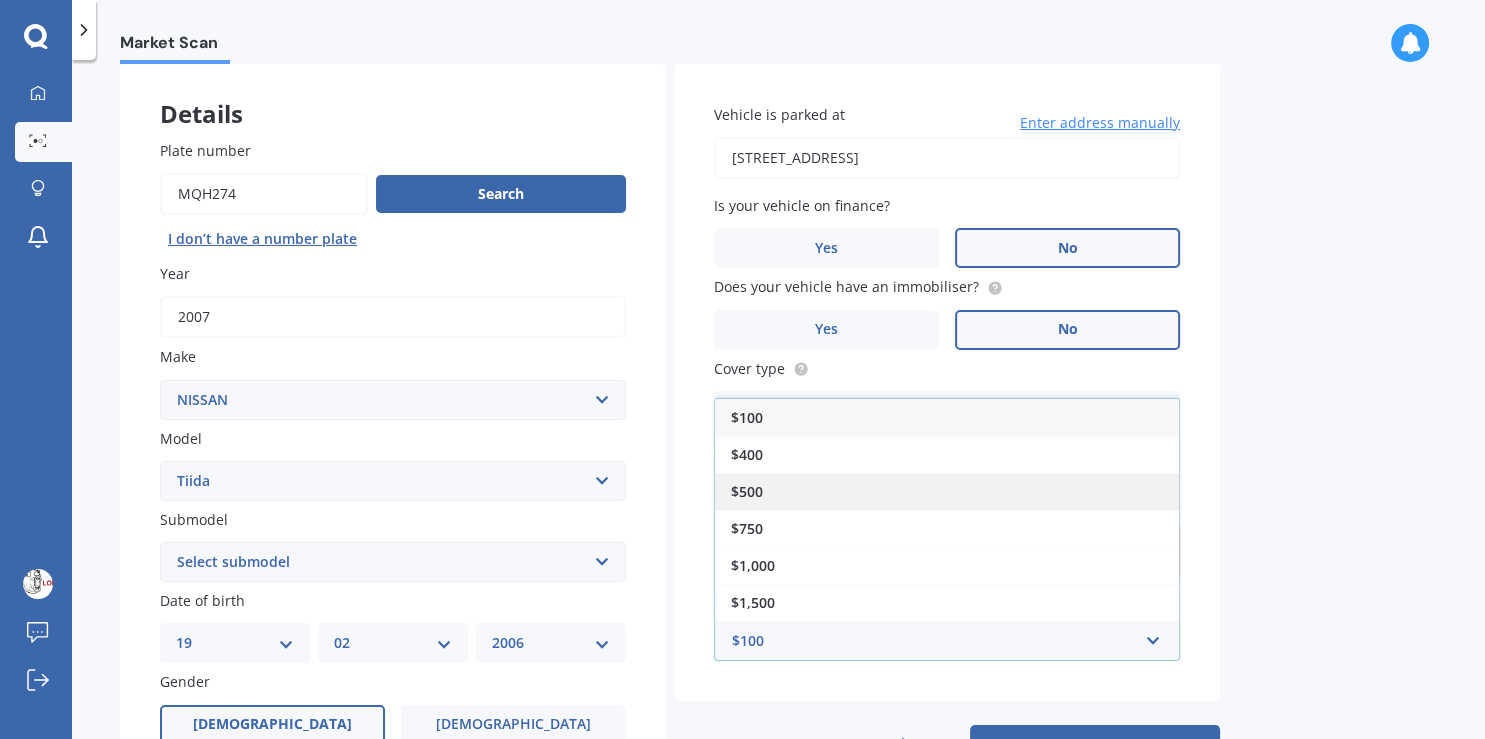 click on "$500" at bounding box center (947, 491) 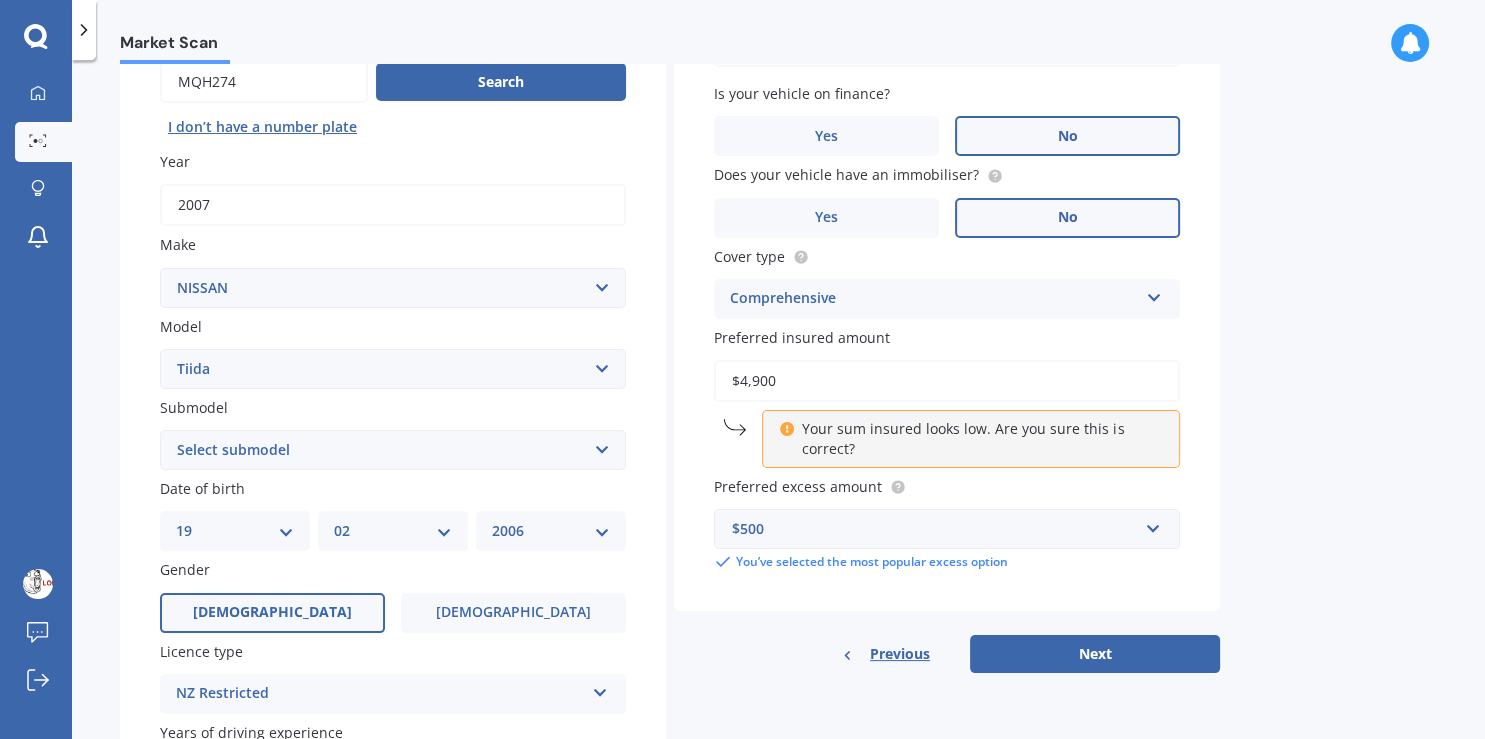 scroll, scrollTop: 327, scrollLeft: 0, axis: vertical 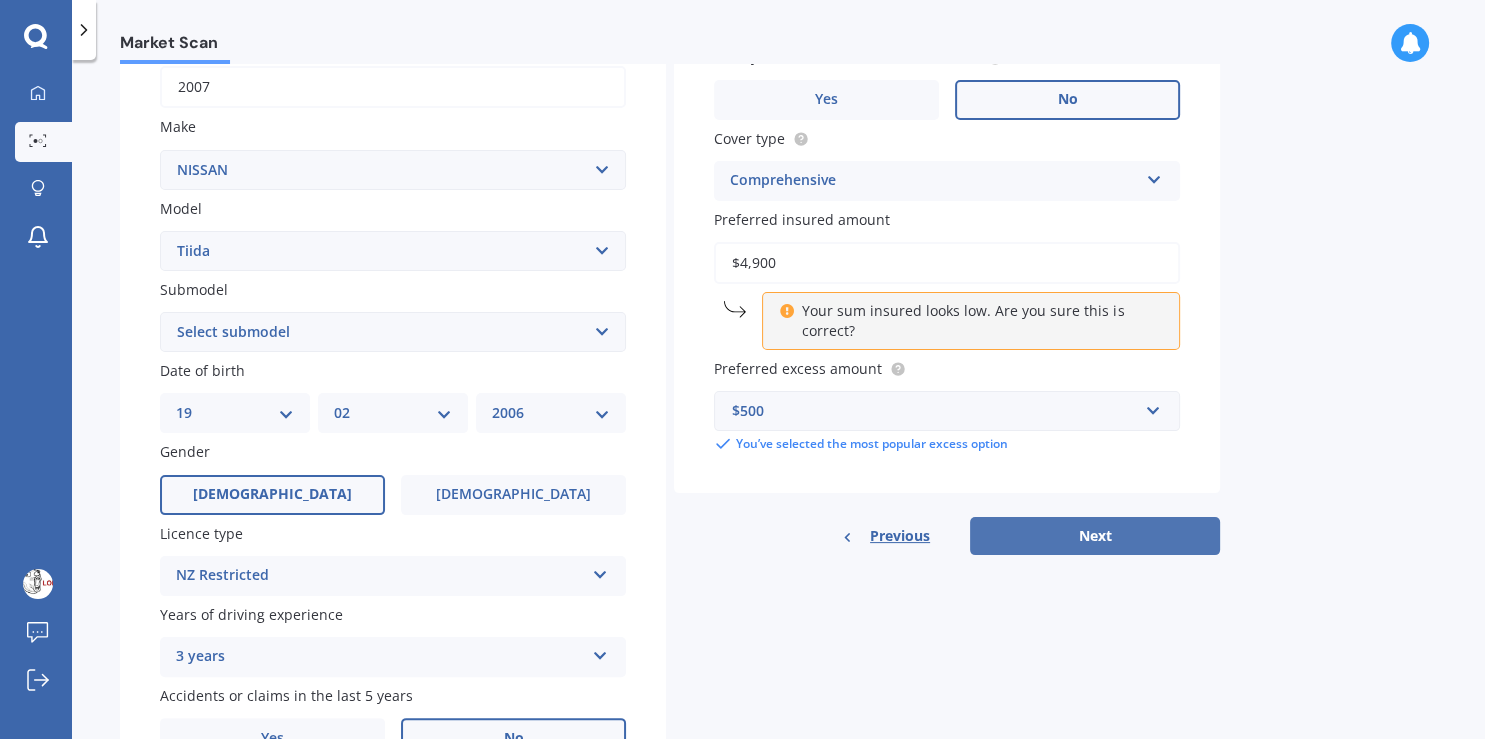 click on "Next" at bounding box center (1095, 536) 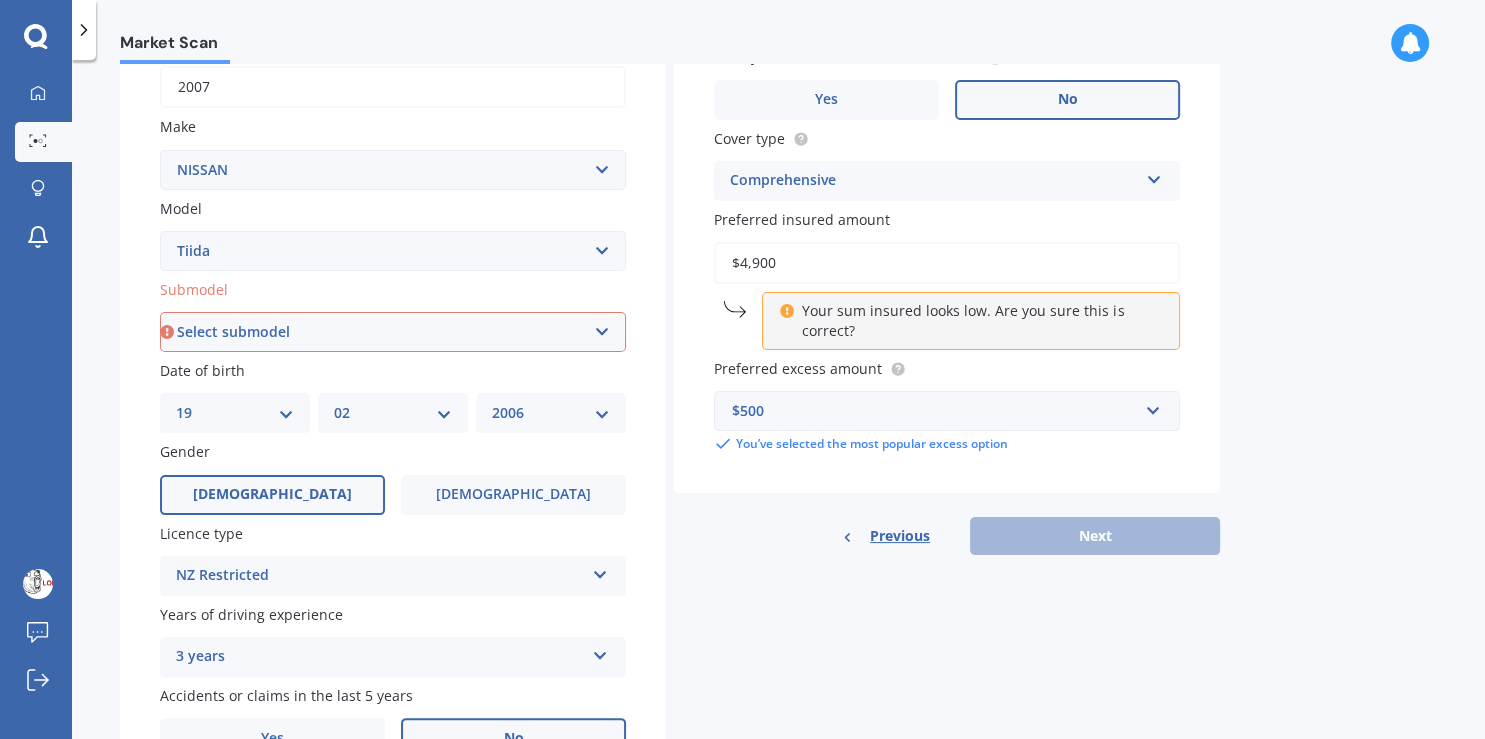 click on "Select submodel (All)" at bounding box center [393, 332] 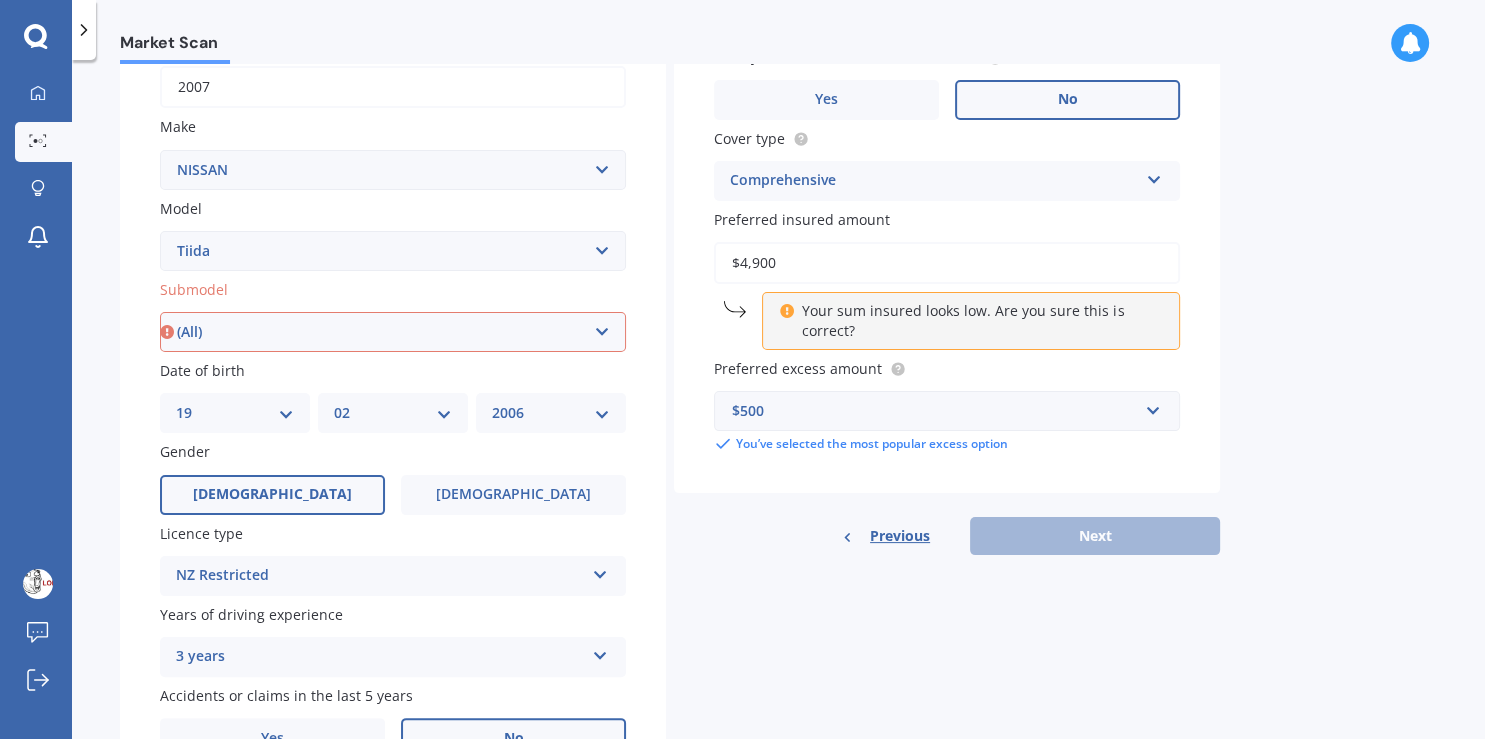 click on "(All)" at bounding box center (0, 0) 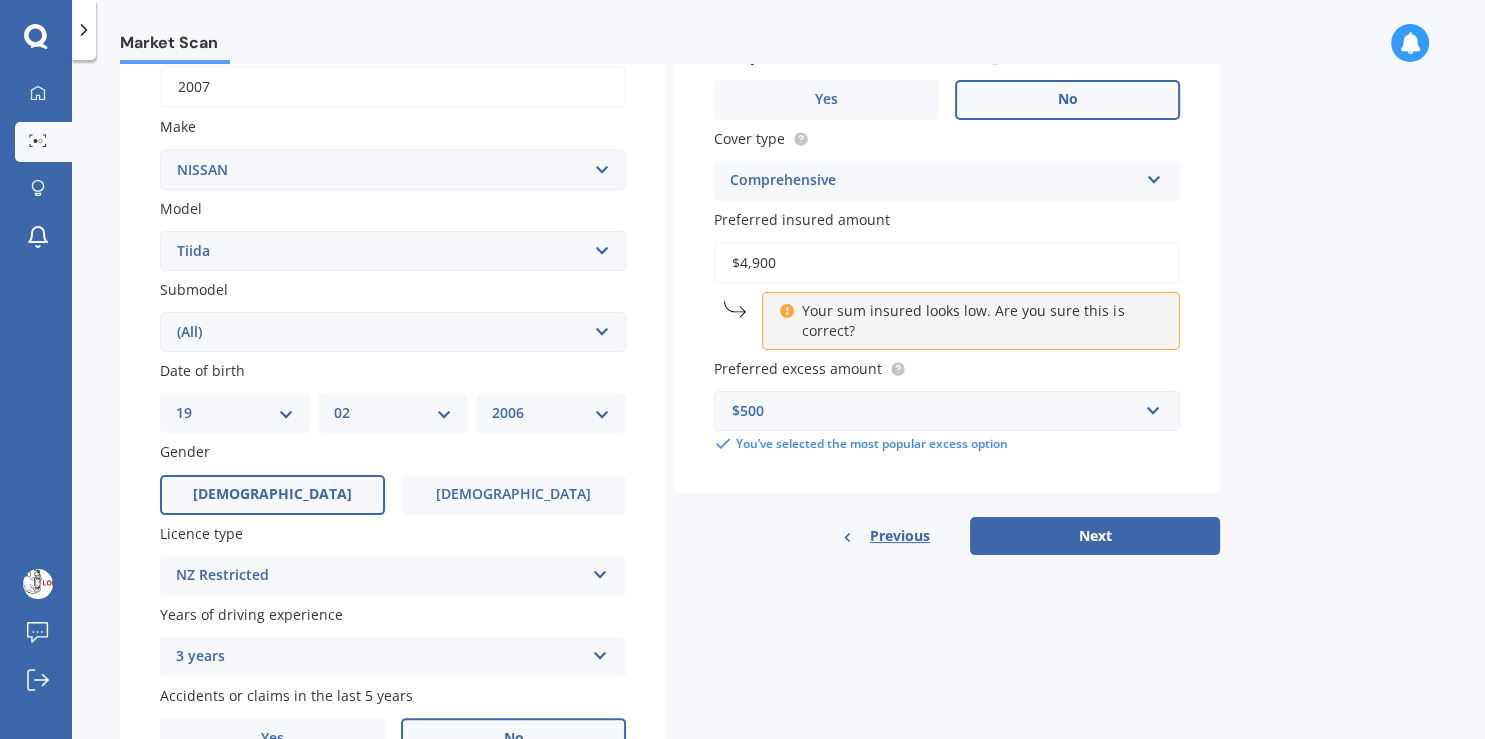 click on "Your sum insured looks low. Are you sure this is correct?" at bounding box center [978, 321] 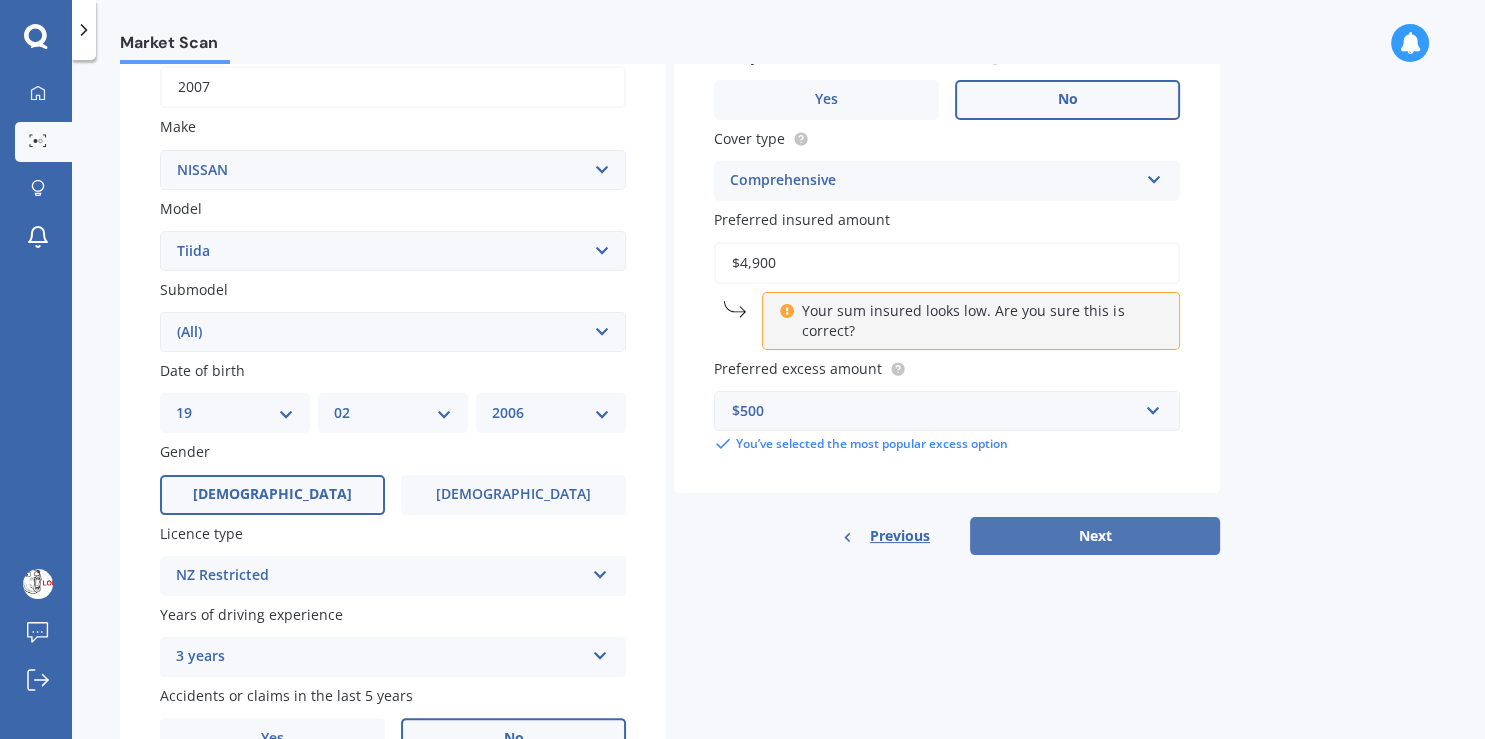click on "Next" at bounding box center (1095, 536) 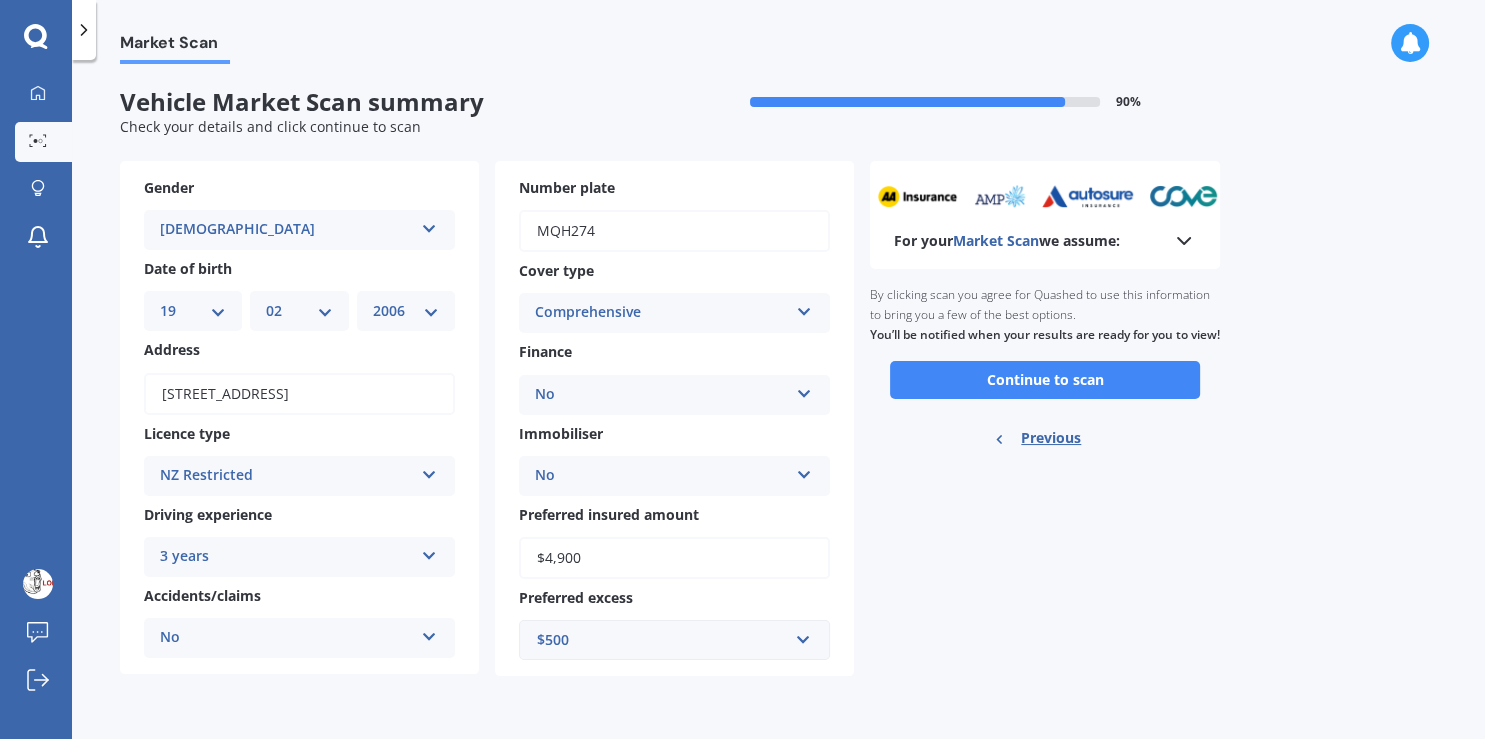 scroll, scrollTop: 0, scrollLeft: 0, axis: both 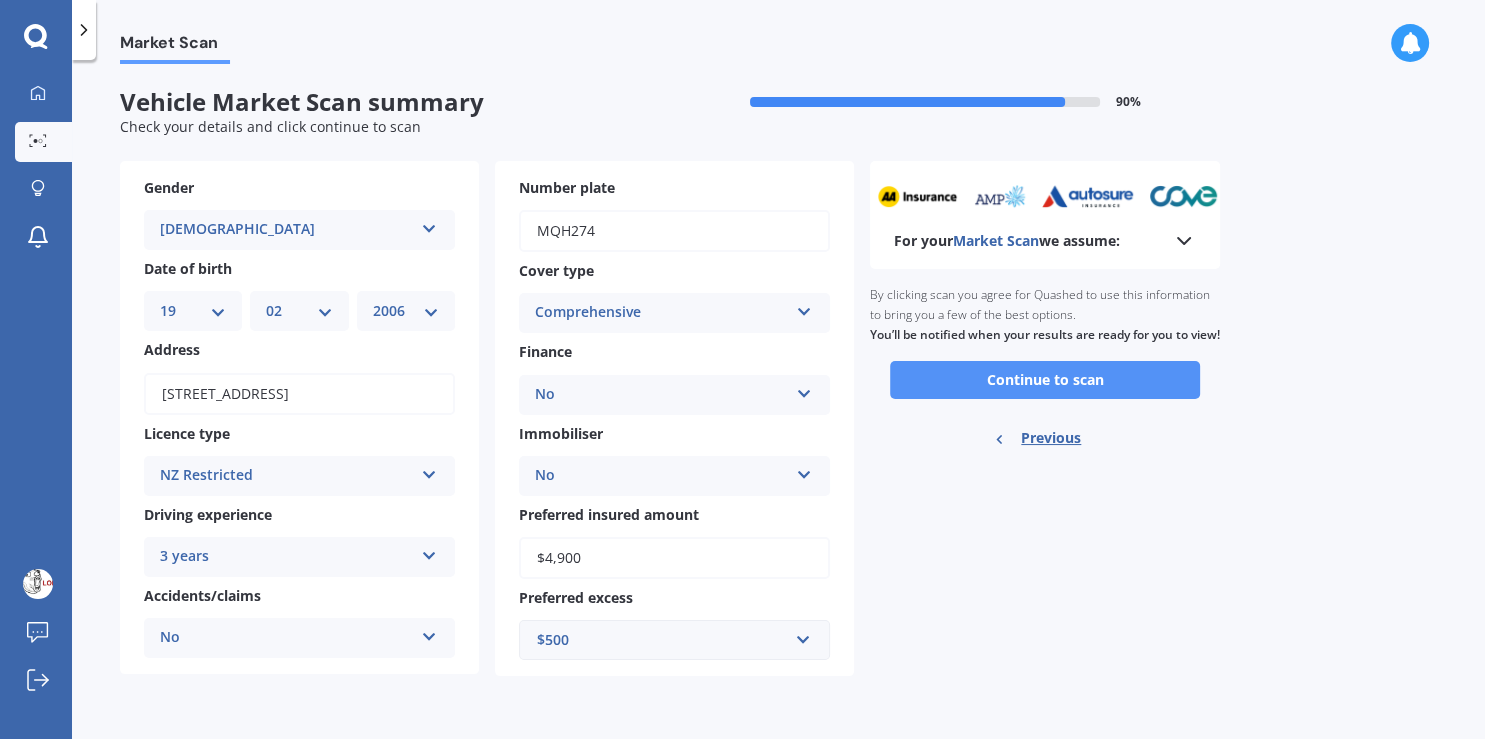 click on "Continue to scan" at bounding box center [1045, 380] 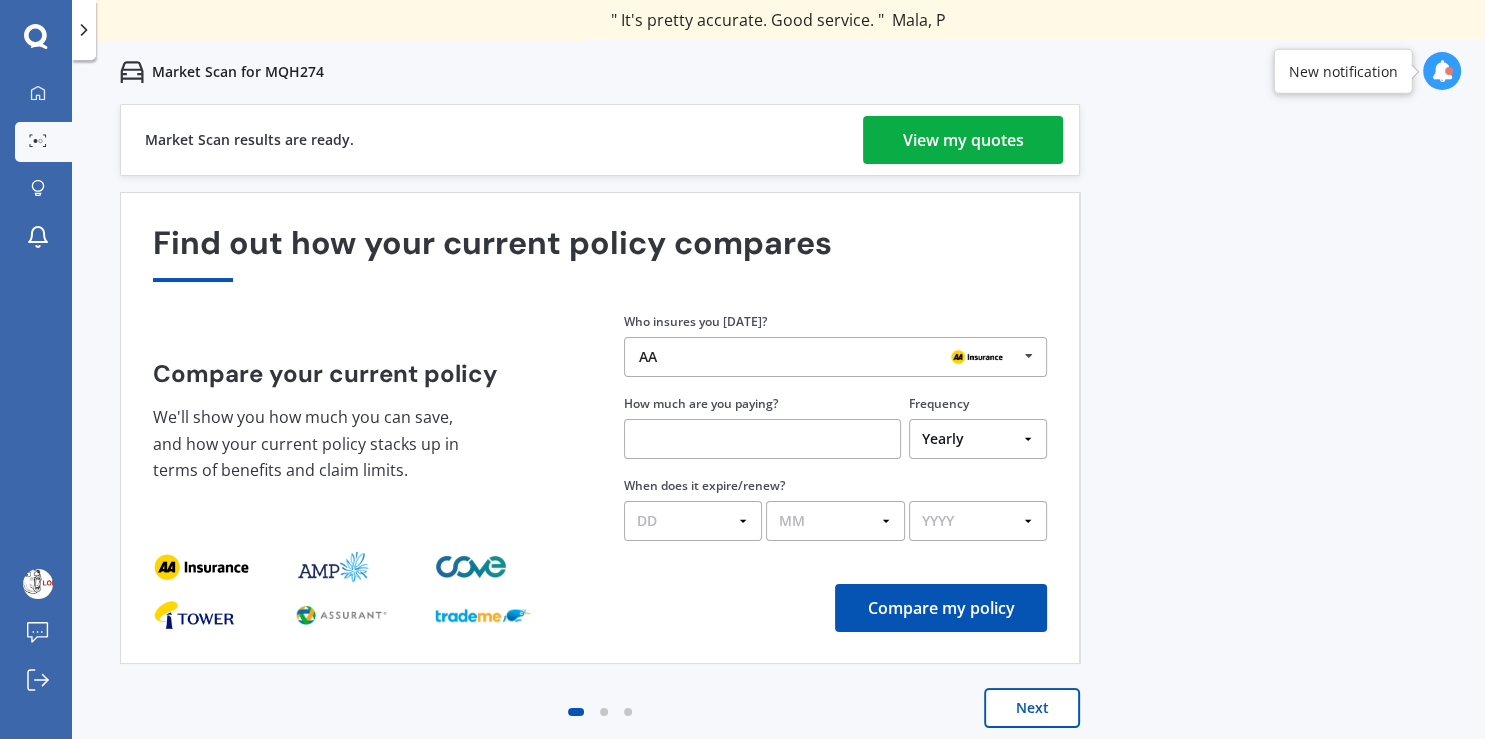 click on "View my quotes" at bounding box center (963, 140) 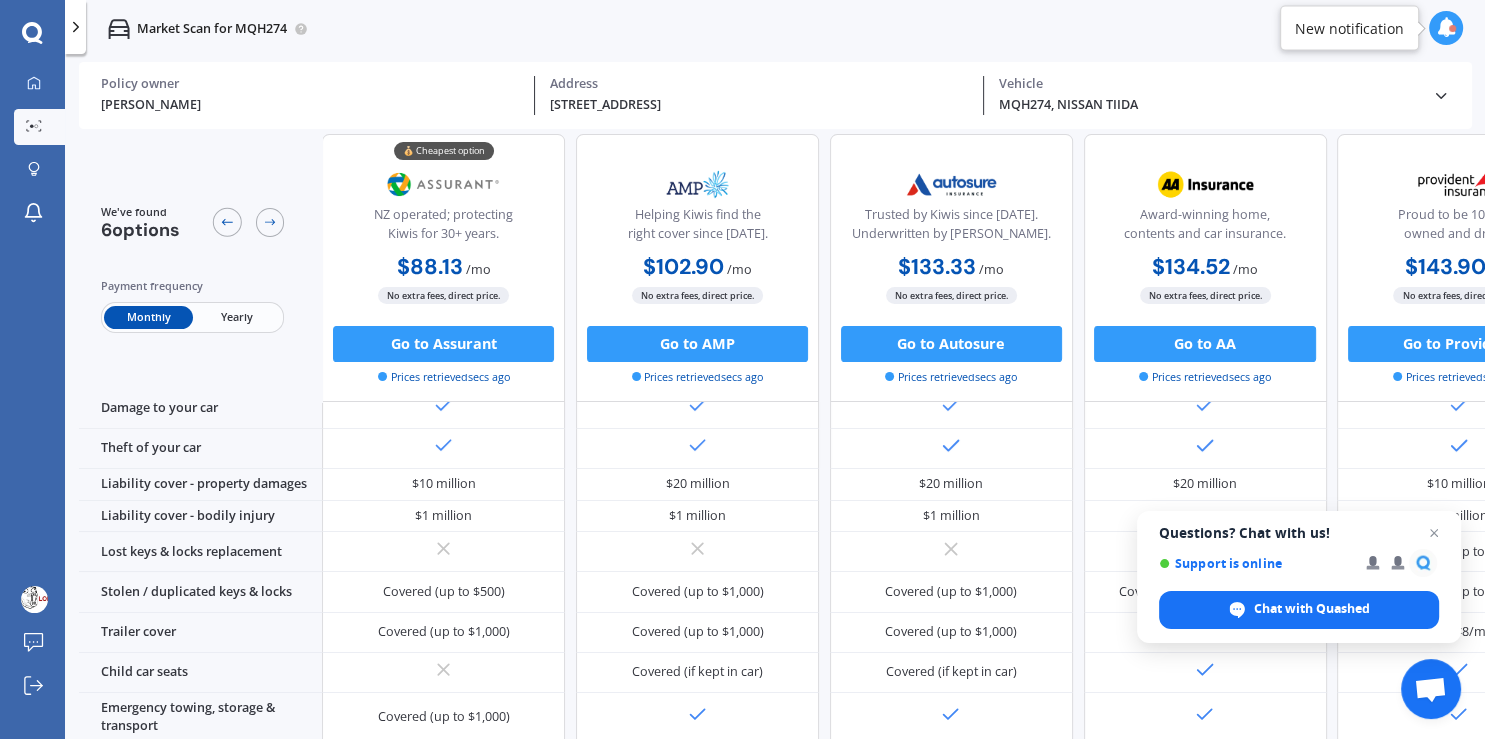 scroll, scrollTop: 0, scrollLeft: 0, axis: both 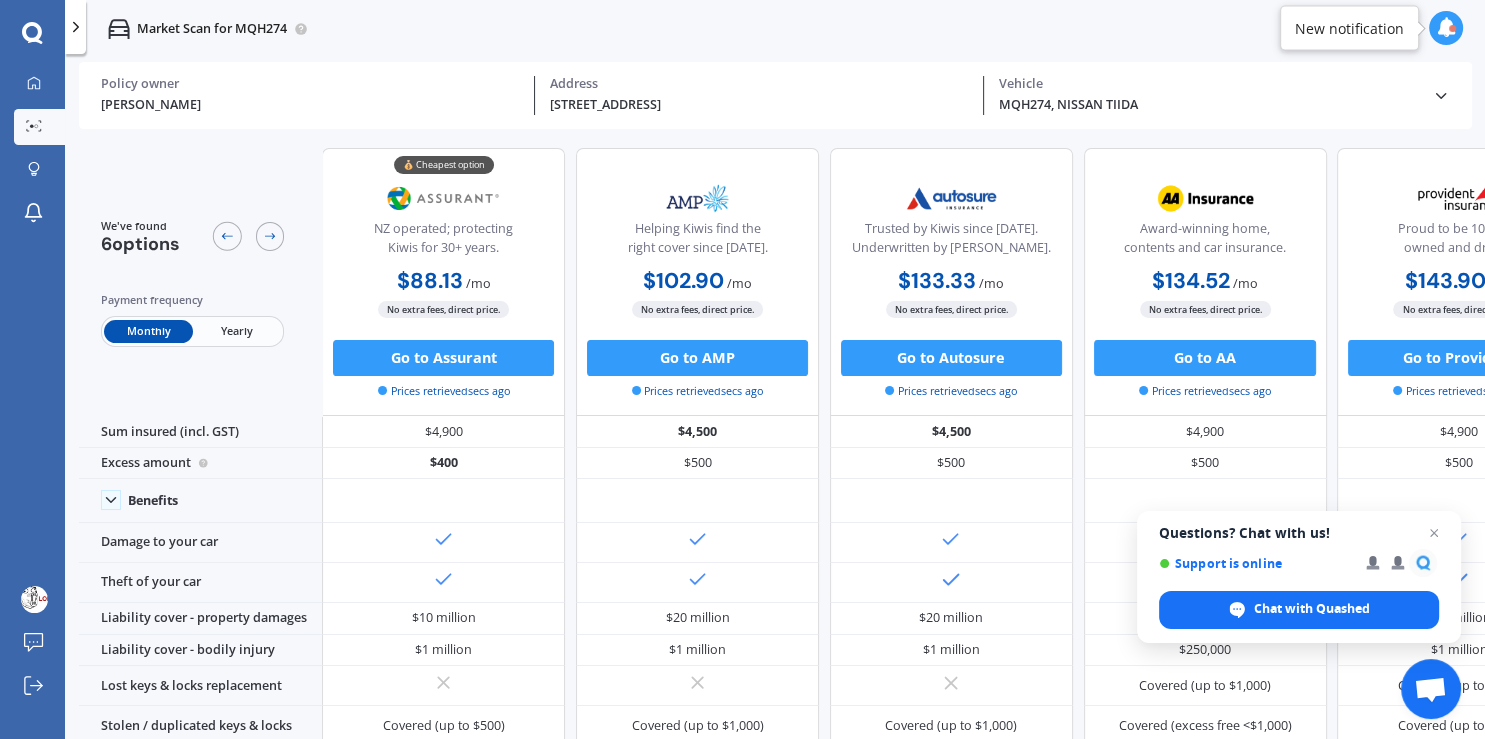 click on "Yearly" at bounding box center (237, 331) 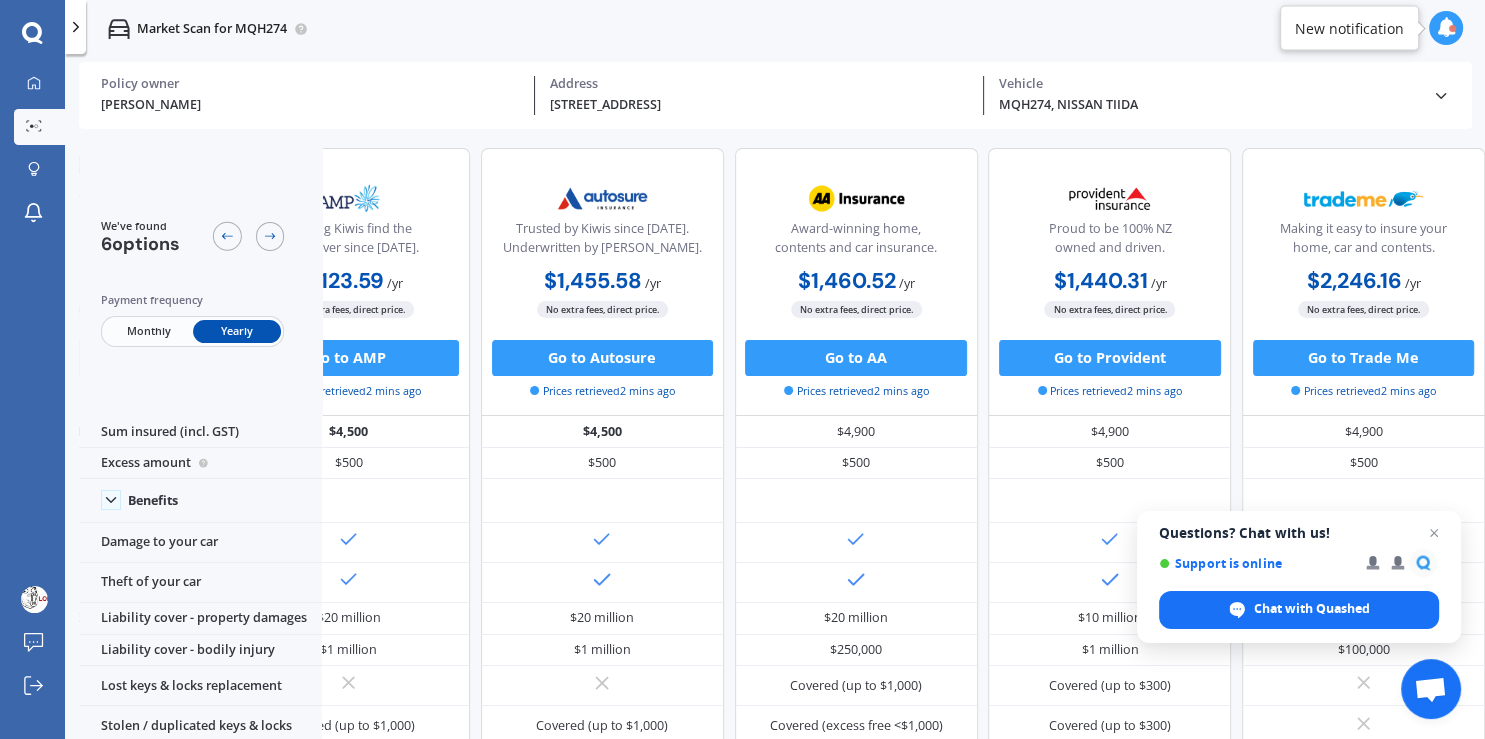 scroll, scrollTop: 0, scrollLeft: 418, axis: horizontal 